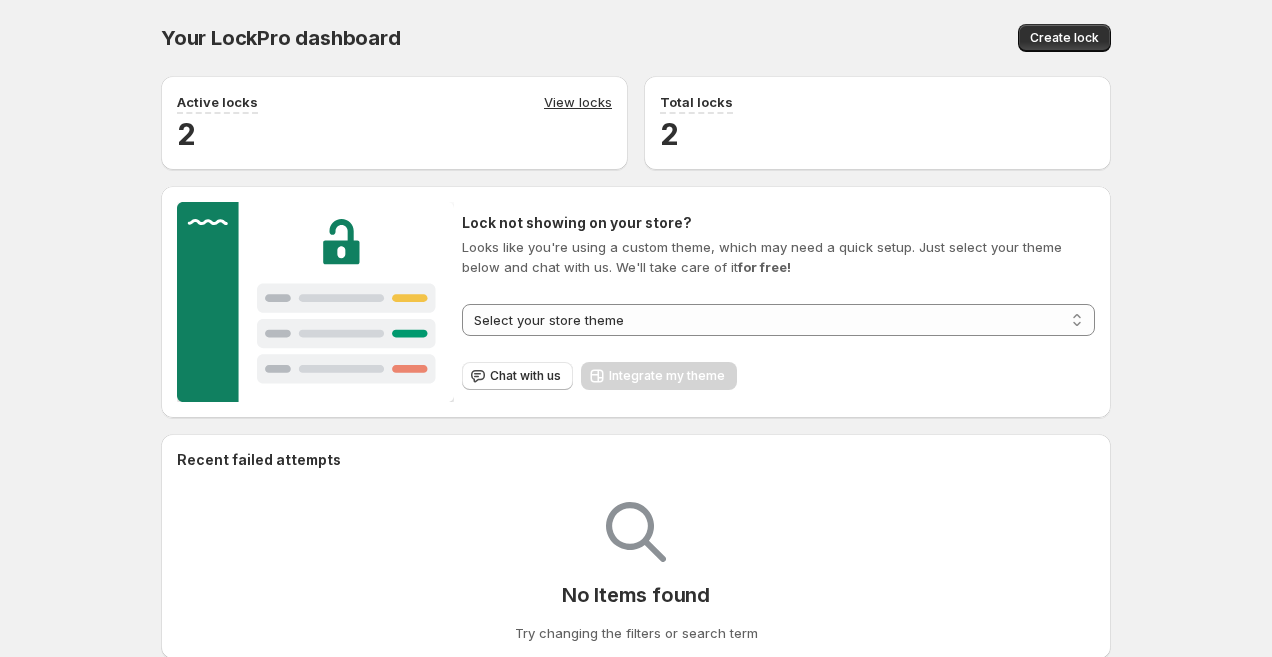 scroll, scrollTop: 0, scrollLeft: 0, axis: both 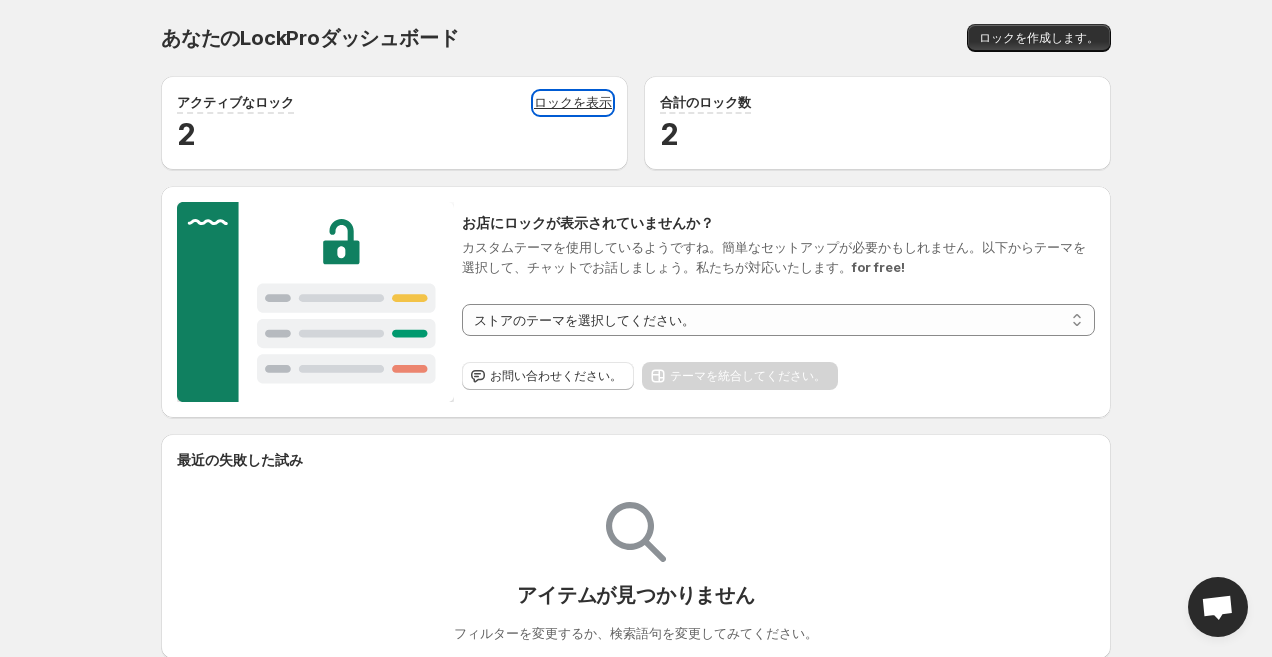 click on "ロックを表示" at bounding box center (573, 103) 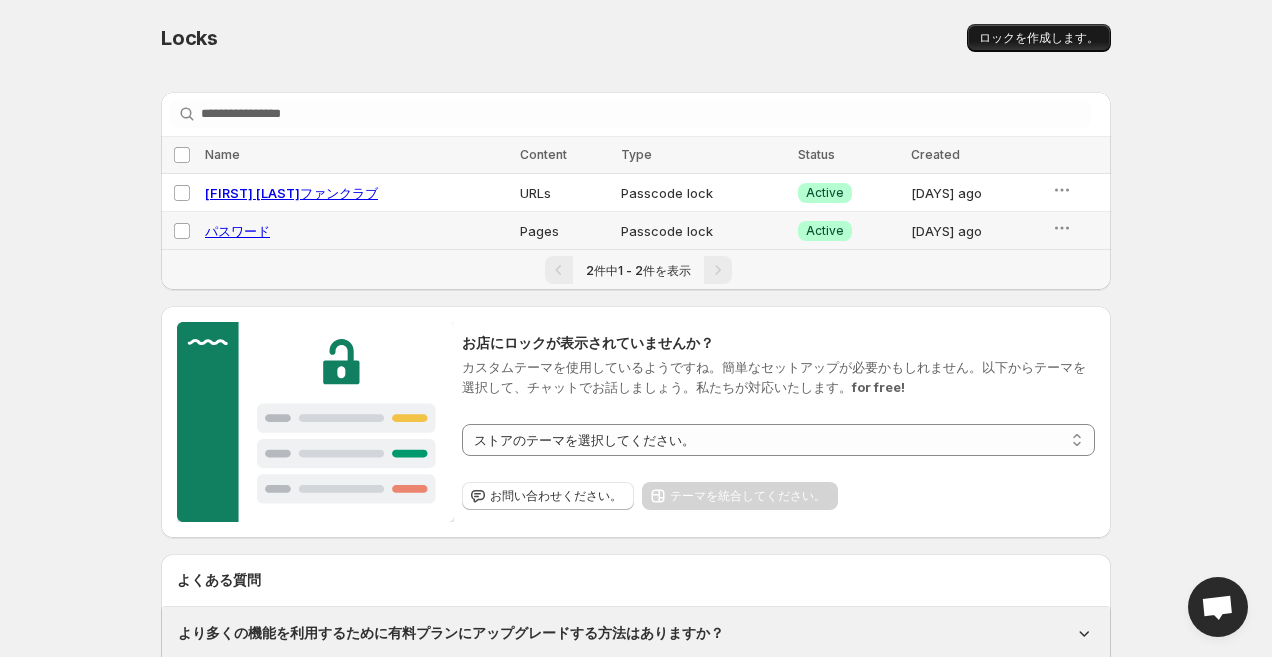click on "ロックを作成します。" at bounding box center (1039, 38) 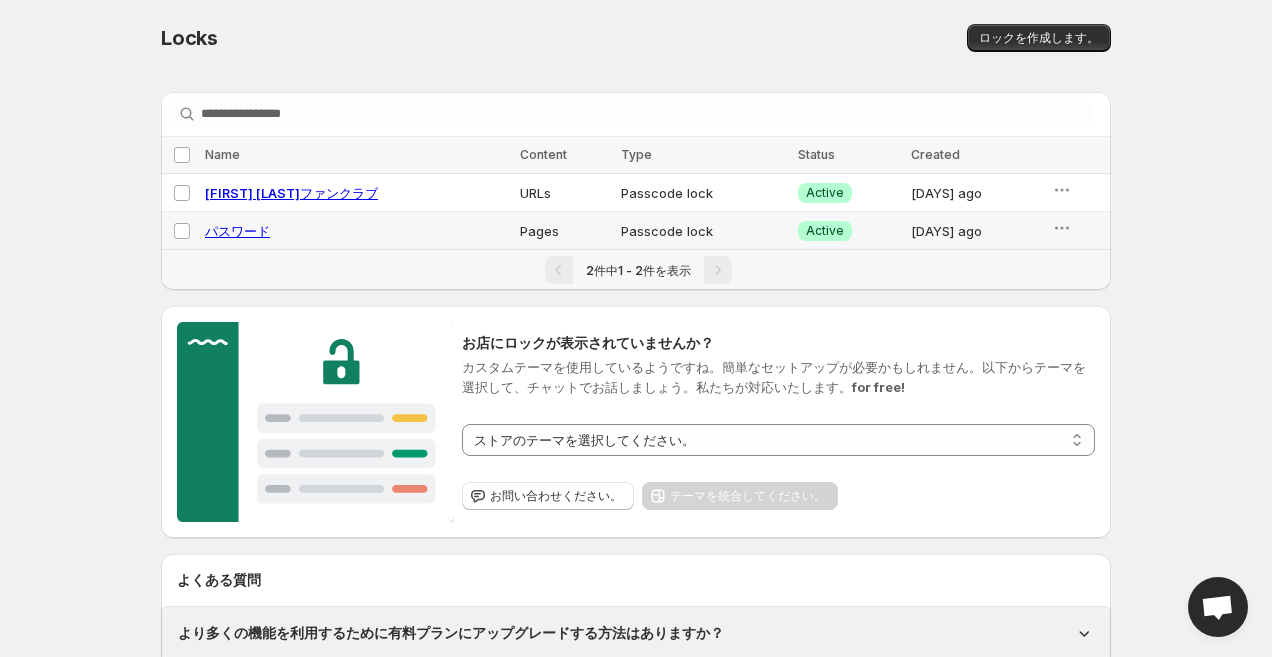 select on "******" 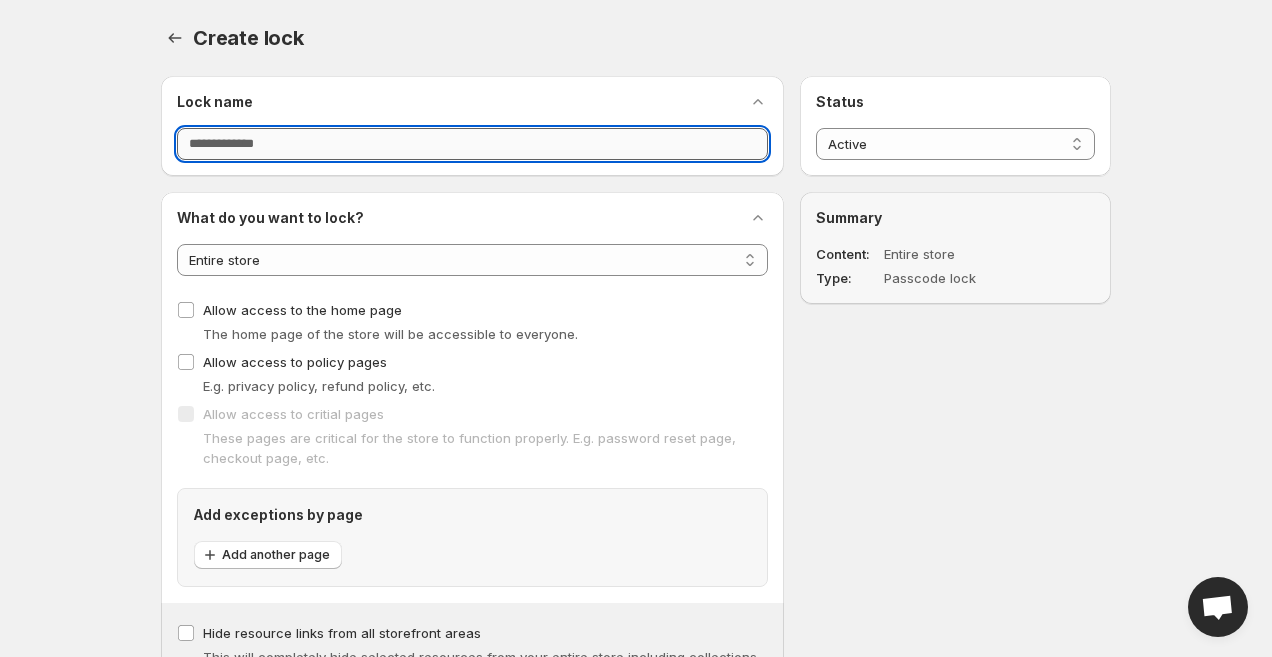 click on "Lock name" at bounding box center (472, 144) 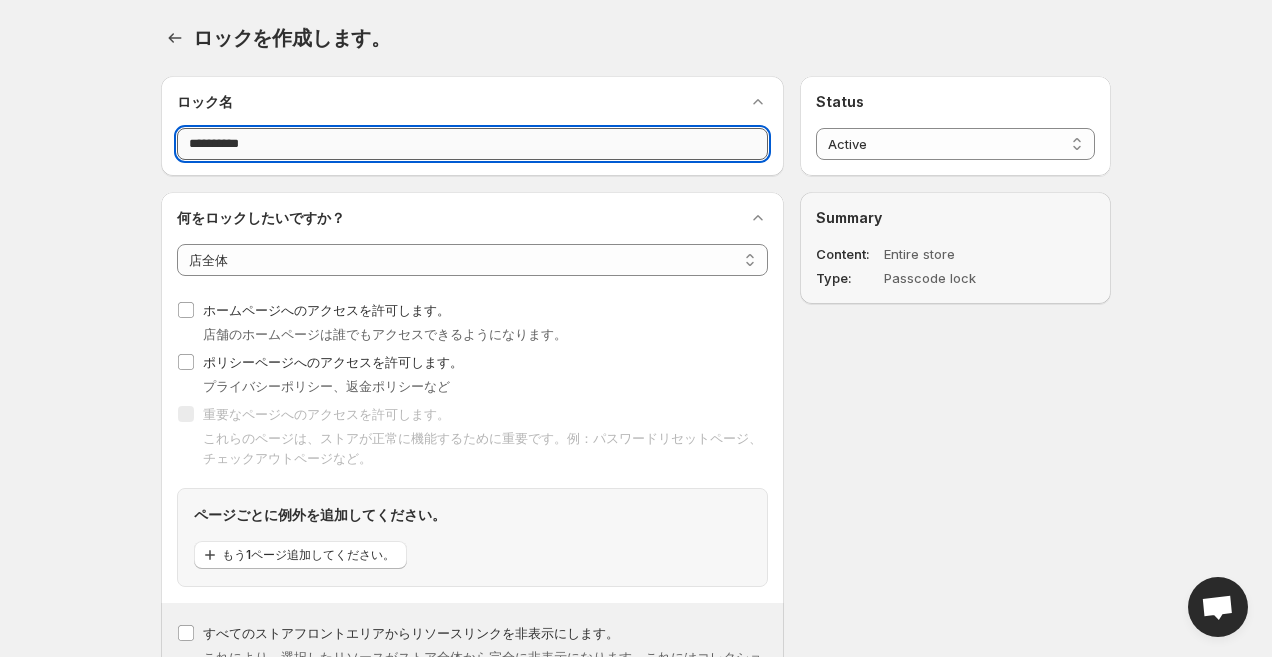 type on "**********" 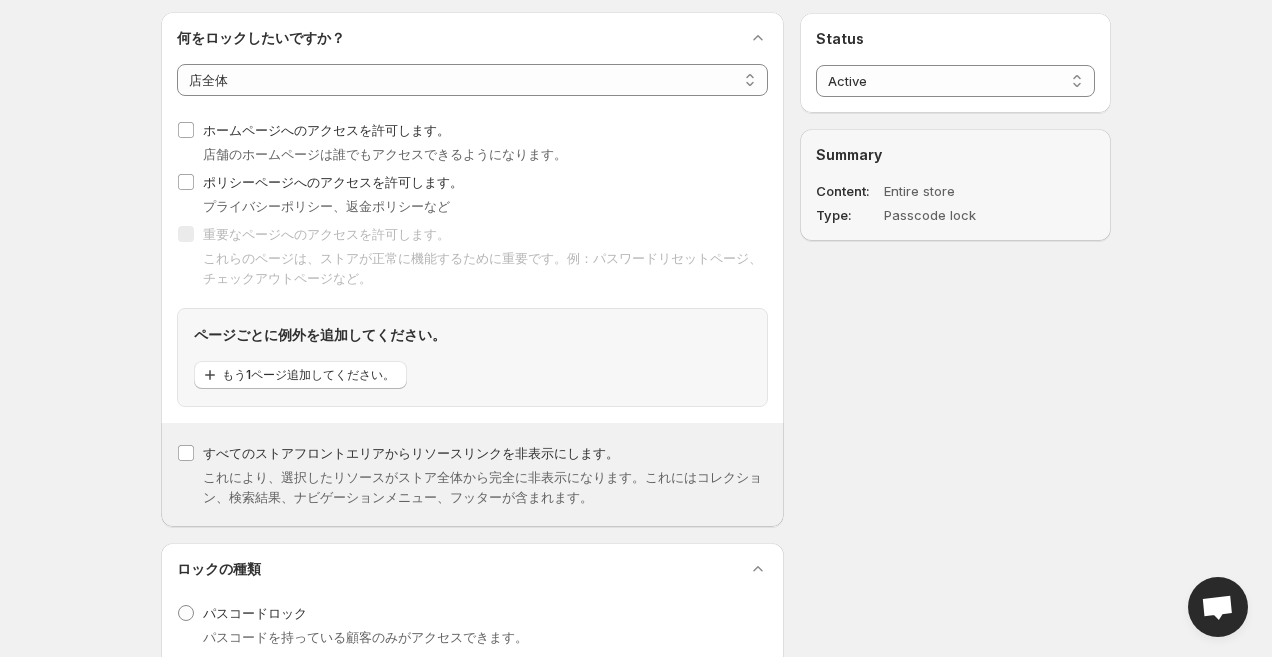 scroll, scrollTop: 128, scrollLeft: 0, axis: vertical 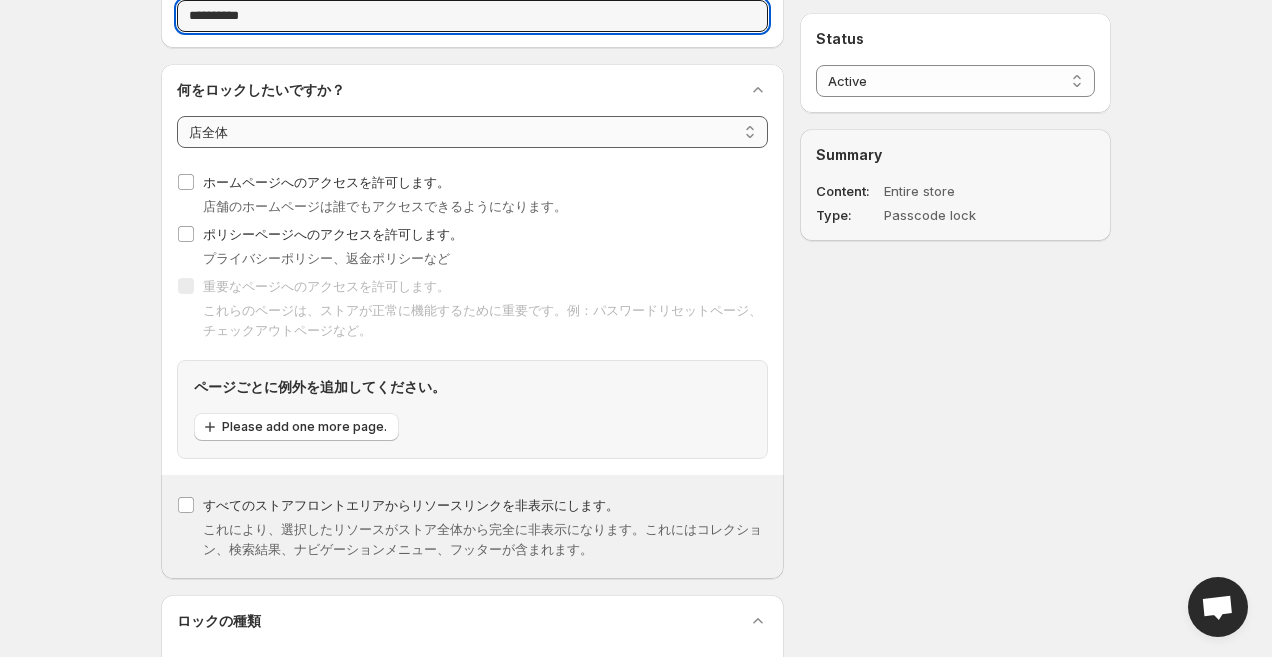click on "**********" at bounding box center (472, 132) 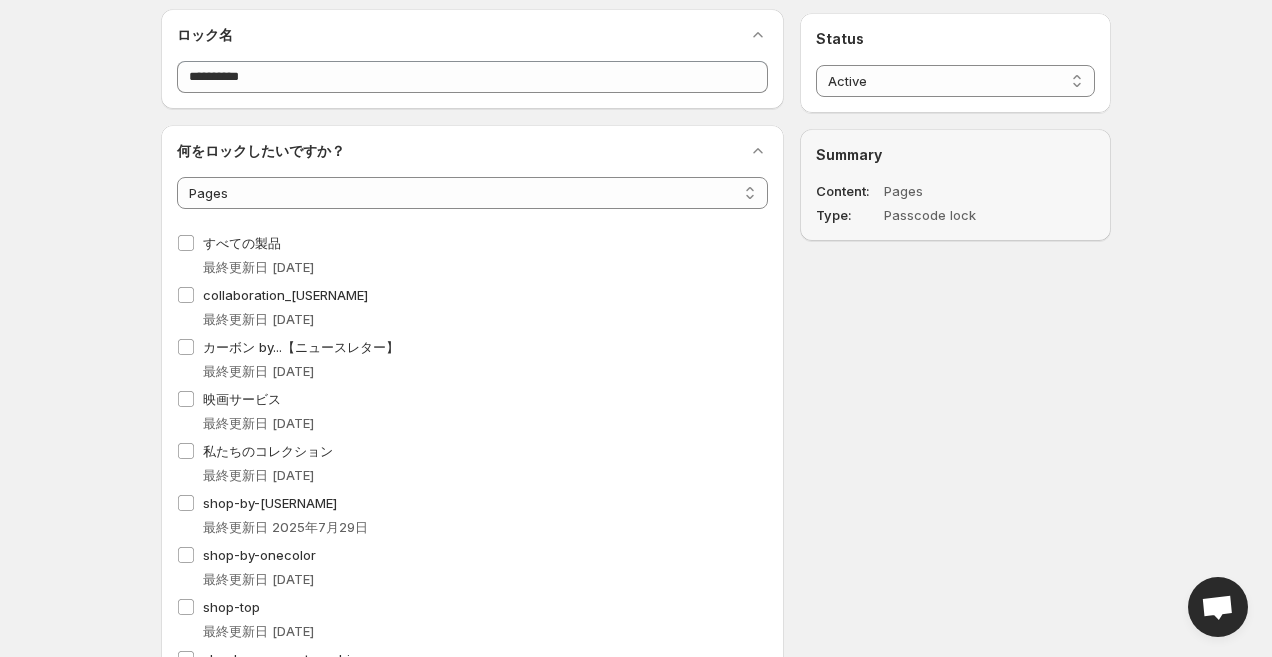 scroll, scrollTop: 0, scrollLeft: 0, axis: both 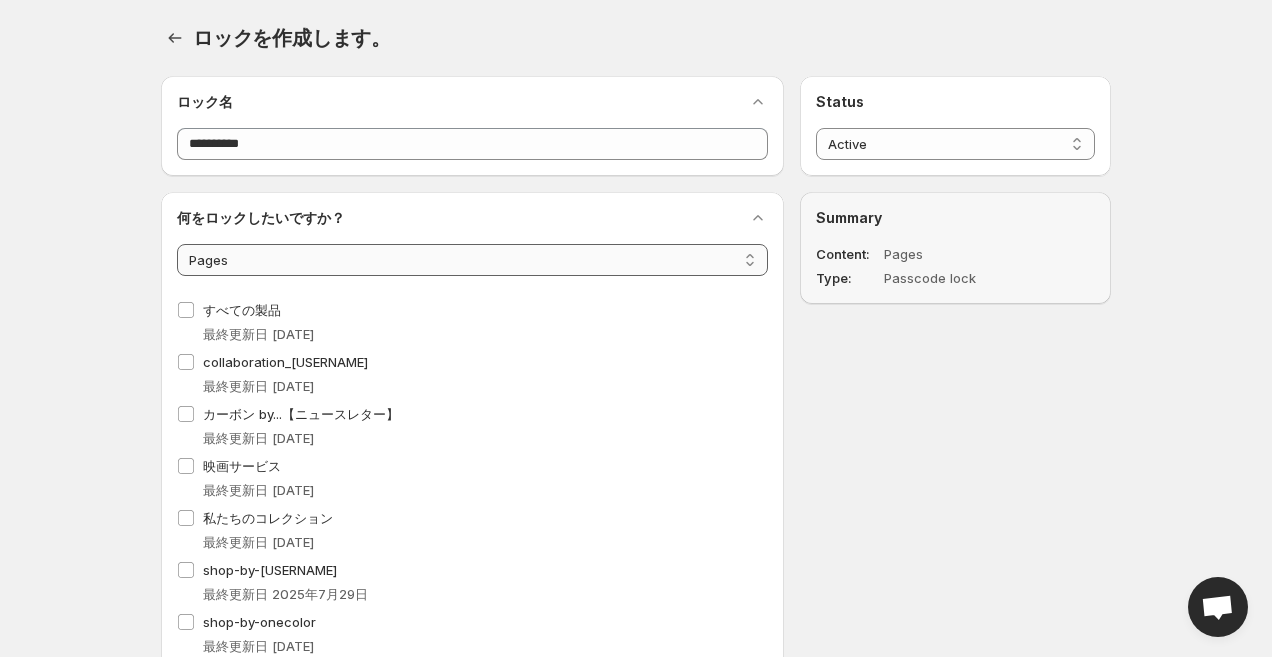click on "**********" at bounding box center (472, 260) 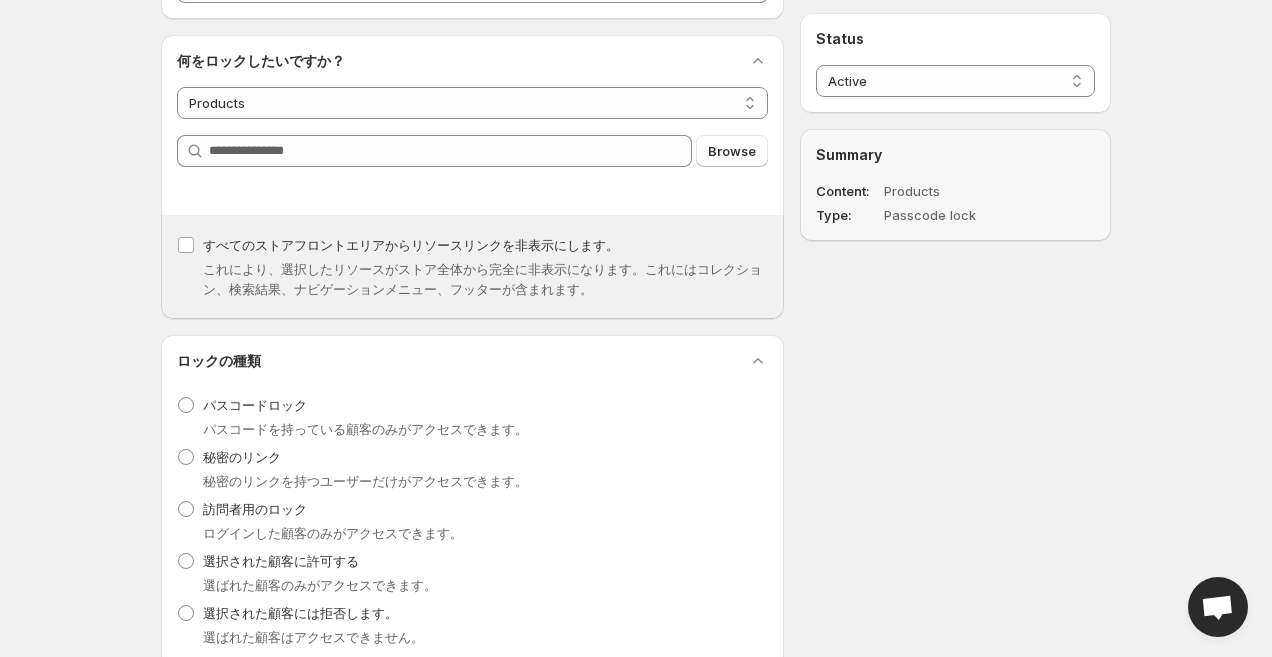 scroll, scrollTop: 192, scrollLeft: 0, axis: vertical 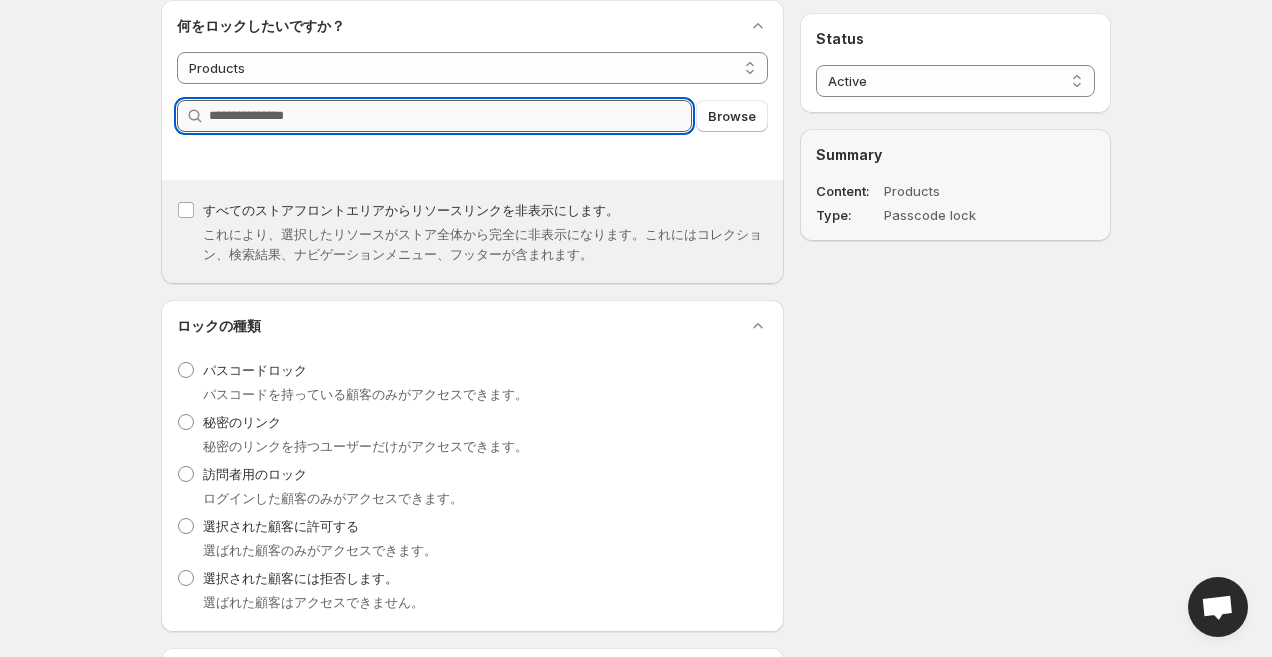 click on "Query" at bounding box center [450, 116] 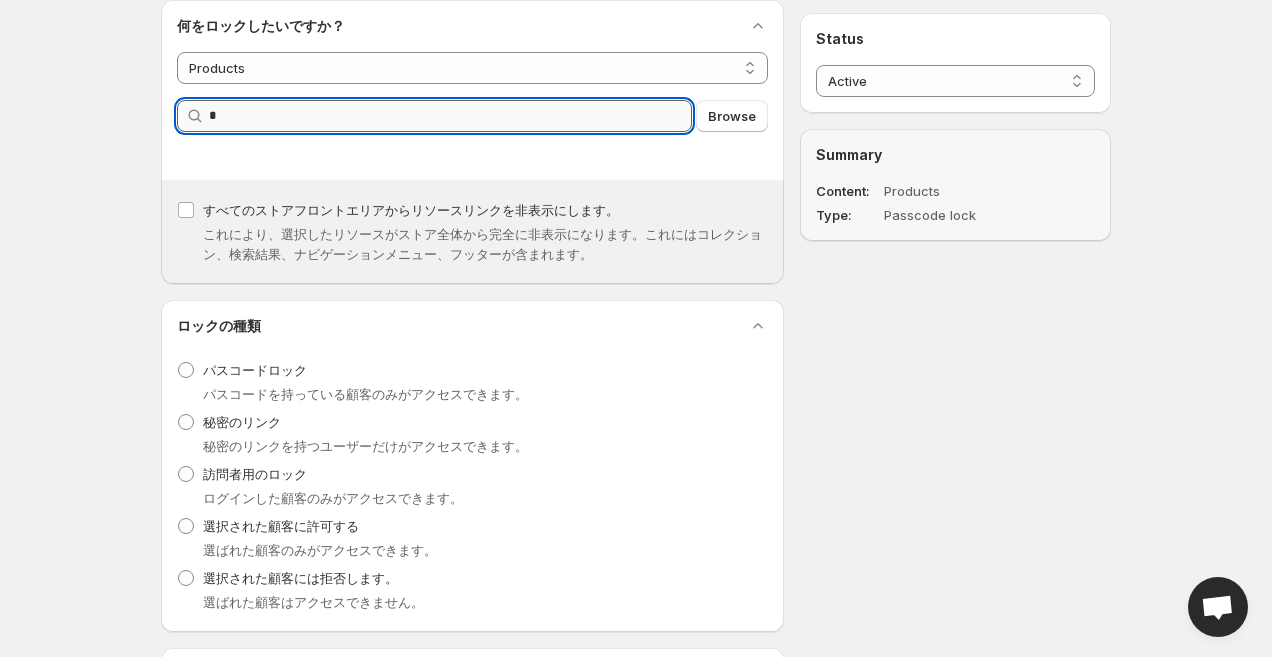 type on "*" 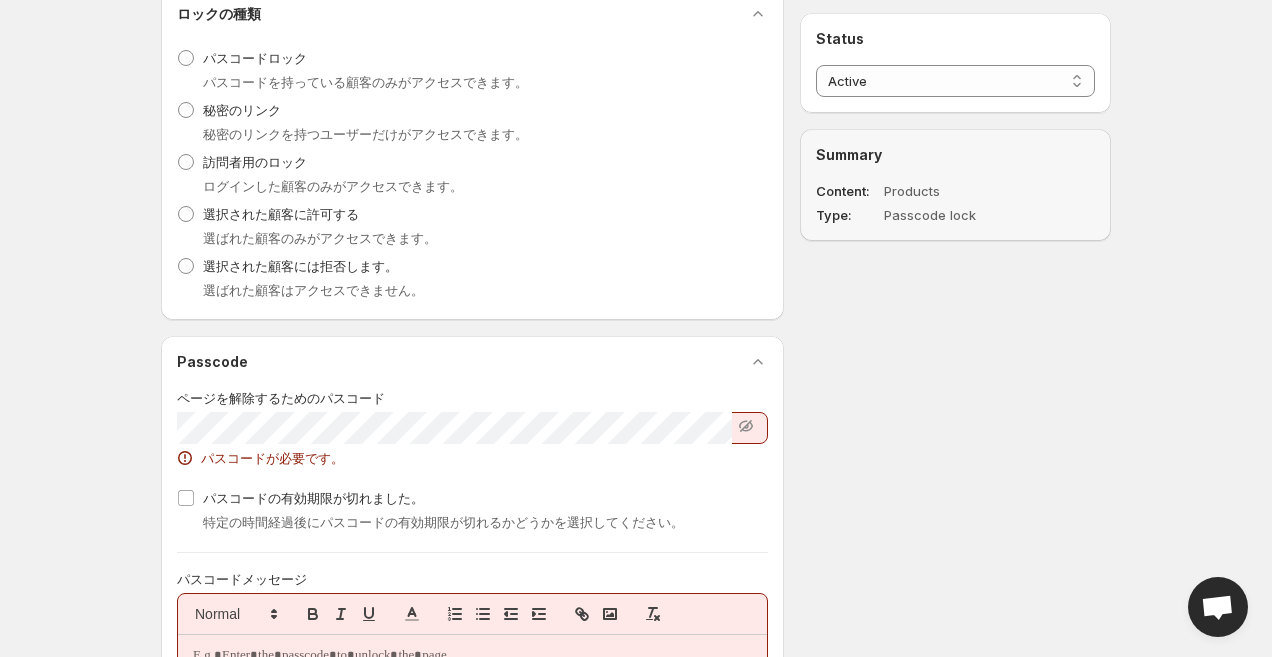 scroll, scrollTop: 461, scrollLeft: 0, axis: vertical 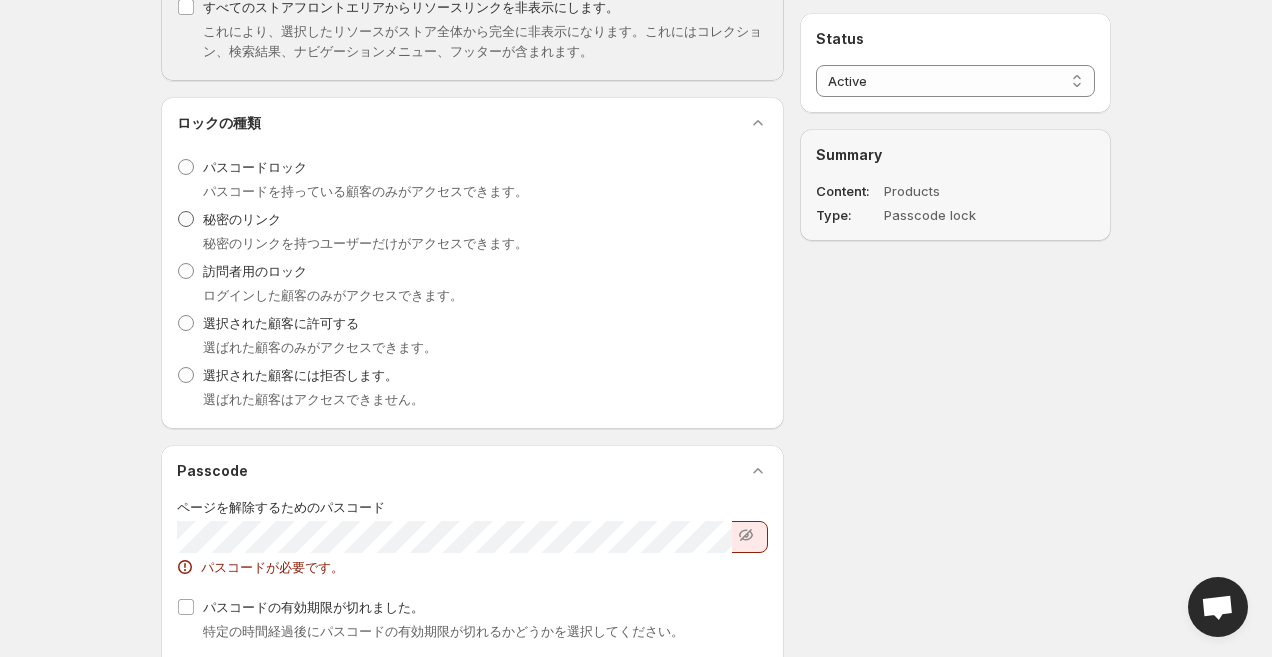 click at bounding box center [186, 219] 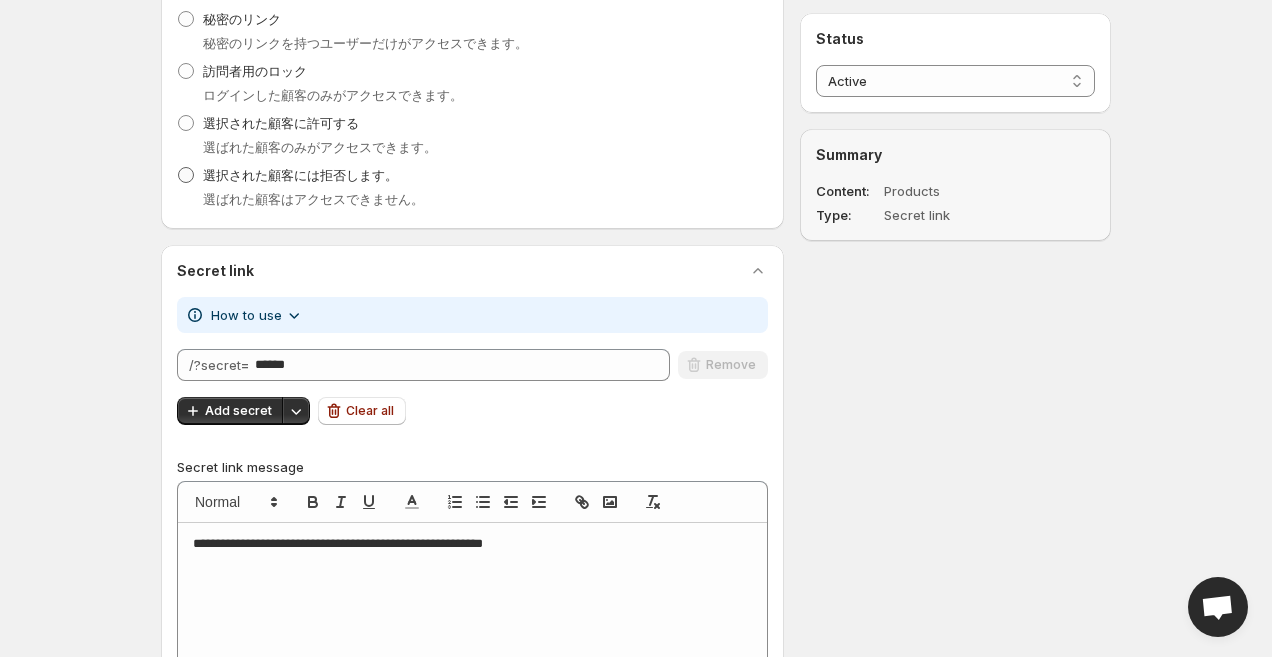 scroll, scrollTop: 664, scrollLeft: 0, axis: vertical 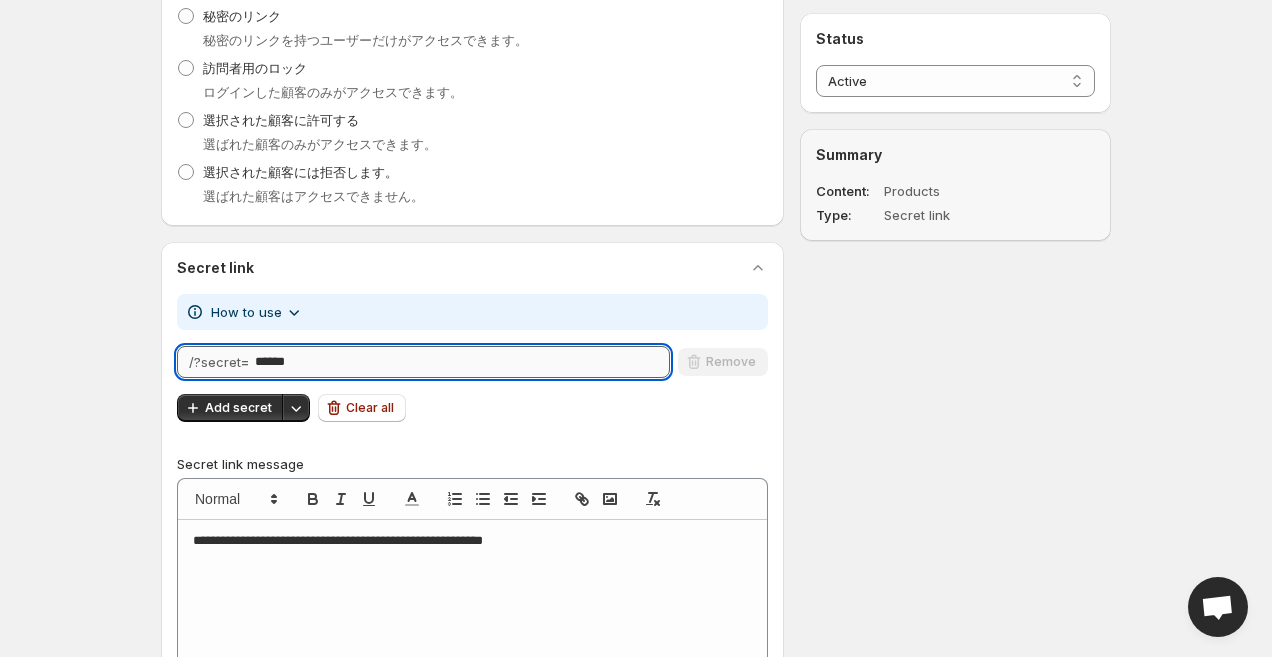 click on "******" at bounding box center [462, 362] 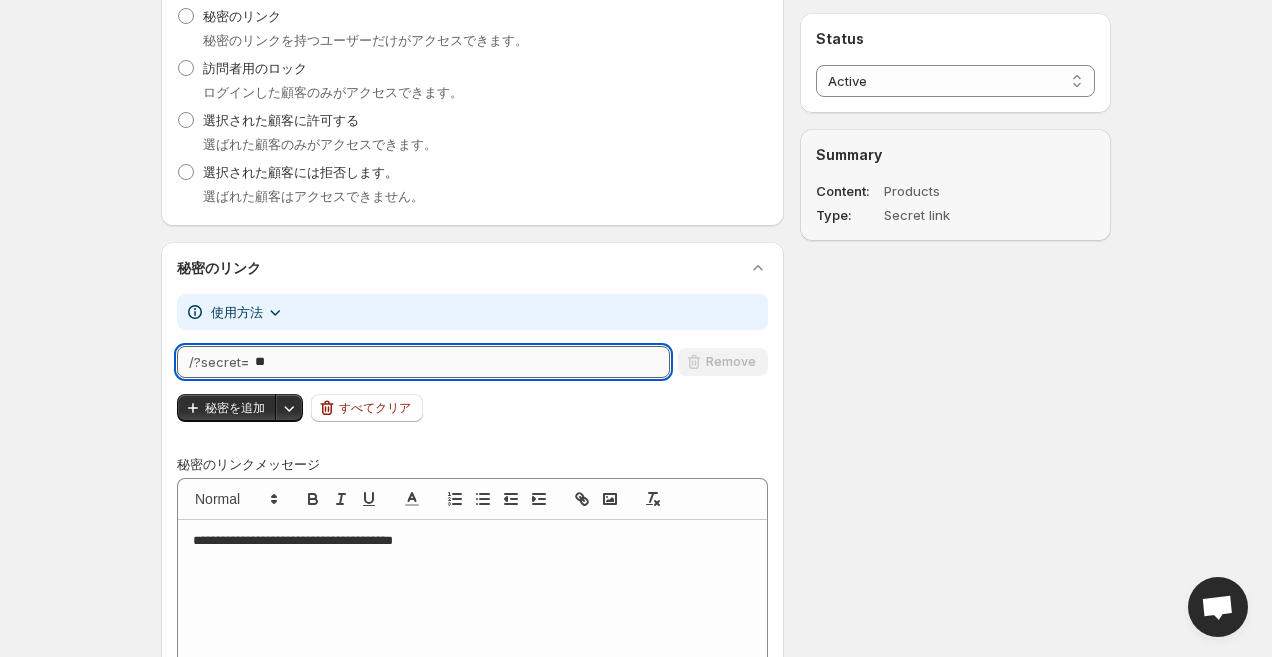 type on "*" 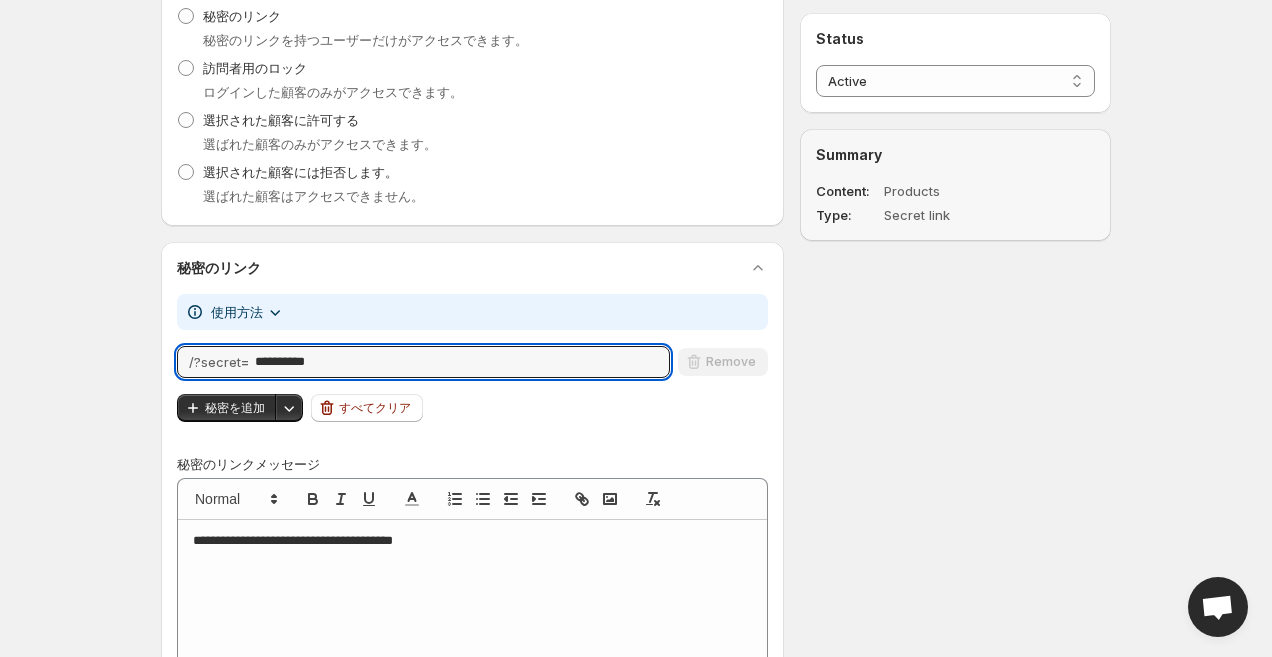 scroll, scrollTop: 791, scrollLeft: 0, axis: vertical 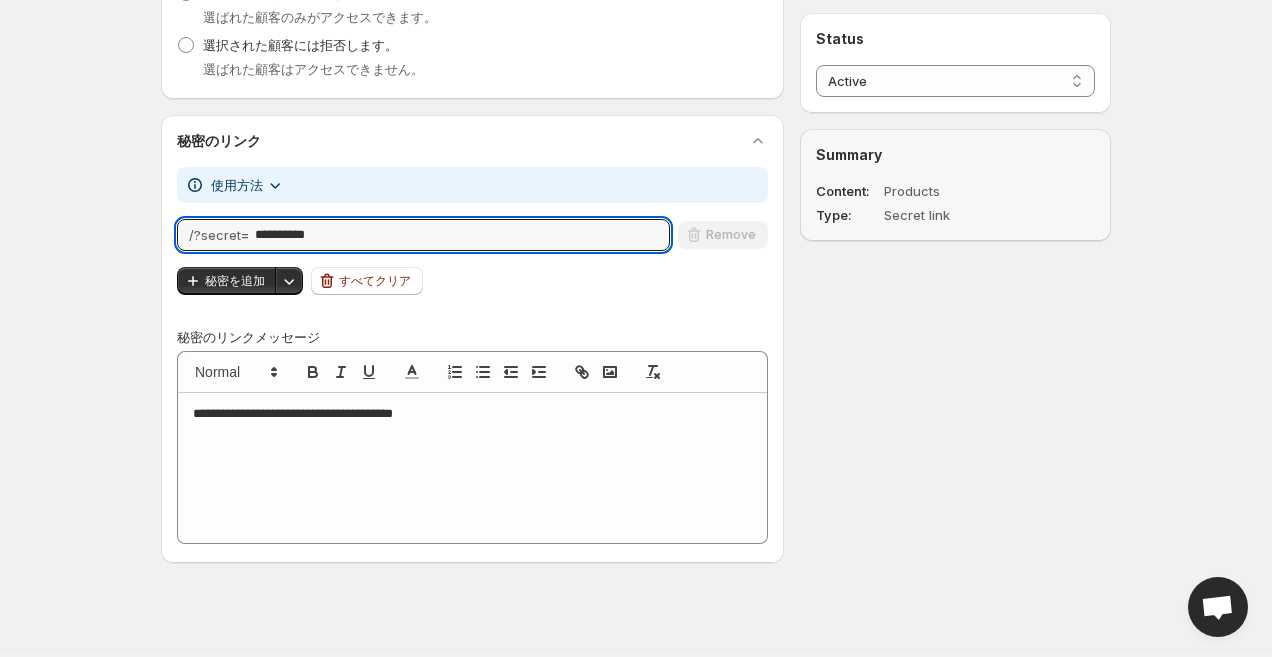 type on "**********" 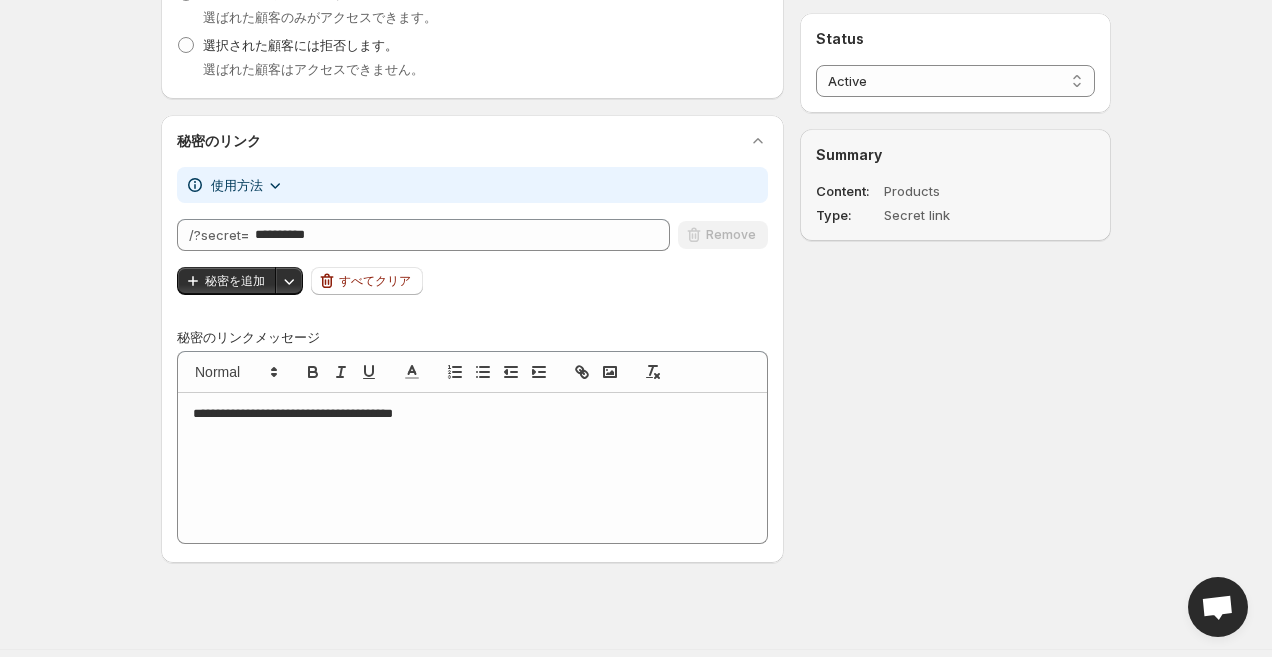 click on "**********" at bounding box center [472, 468] 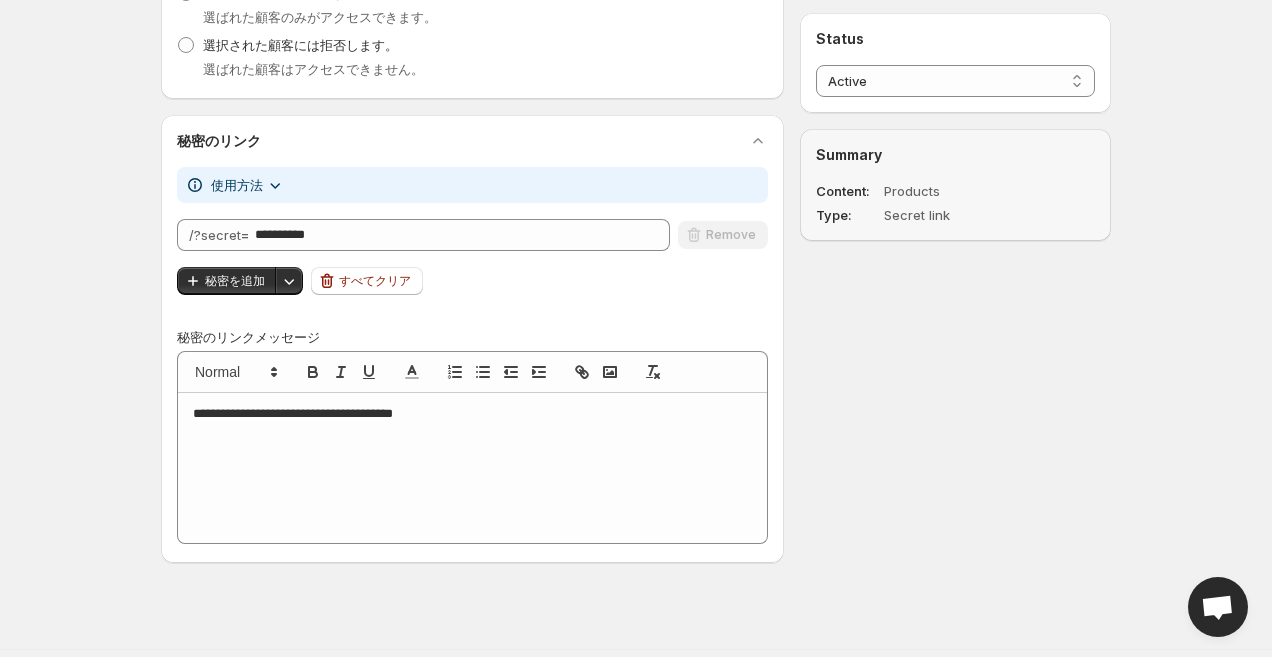 scroll, scrollTop: 0, scrollLeft: 0, axis: both 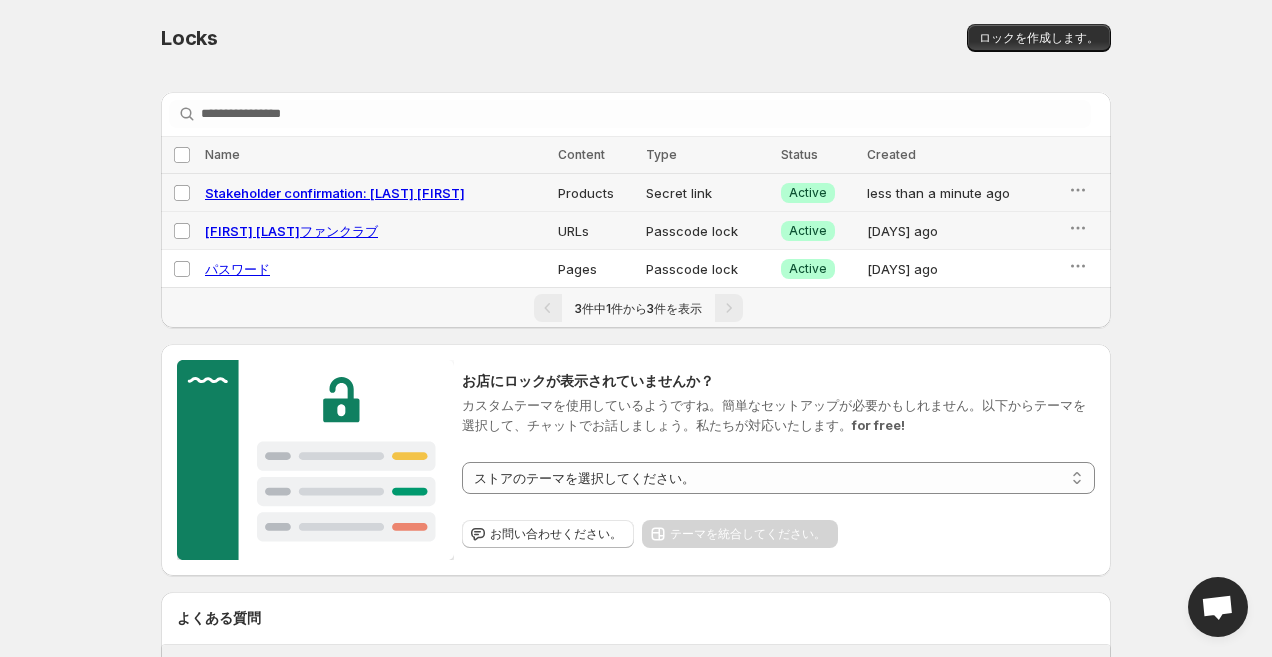 click on "Stakeholder confirmation: [LAST] [FIRST]" at bounding box center [335, 193] 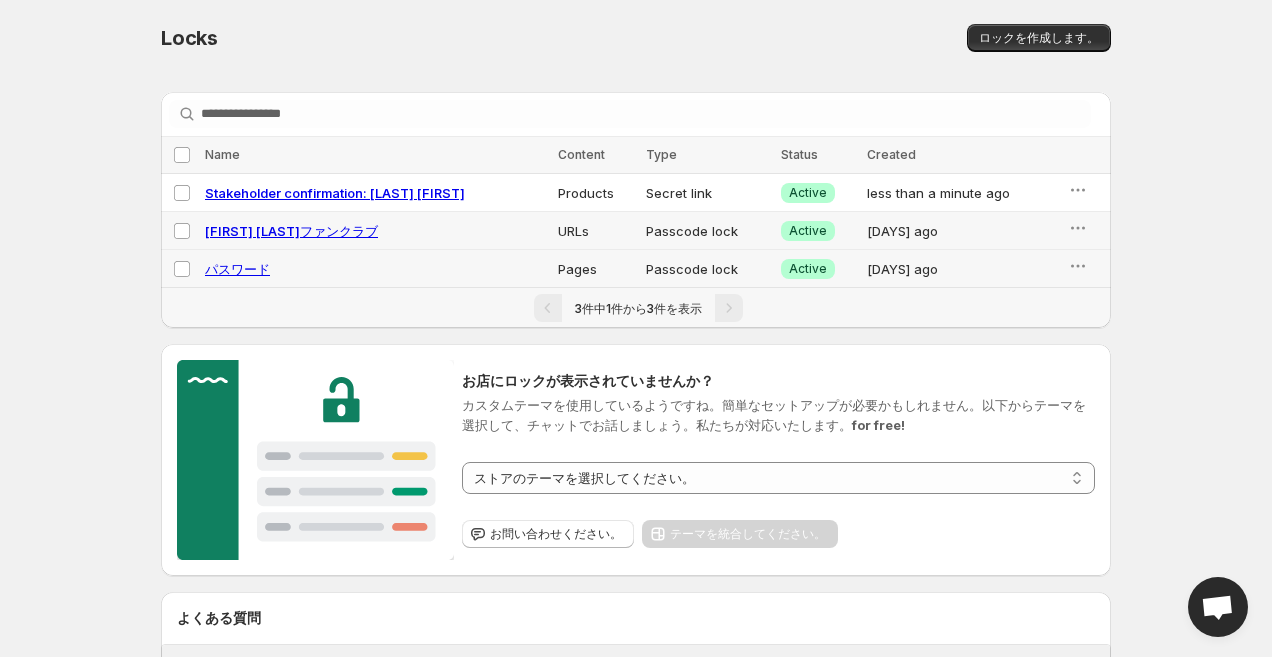 select on "********" 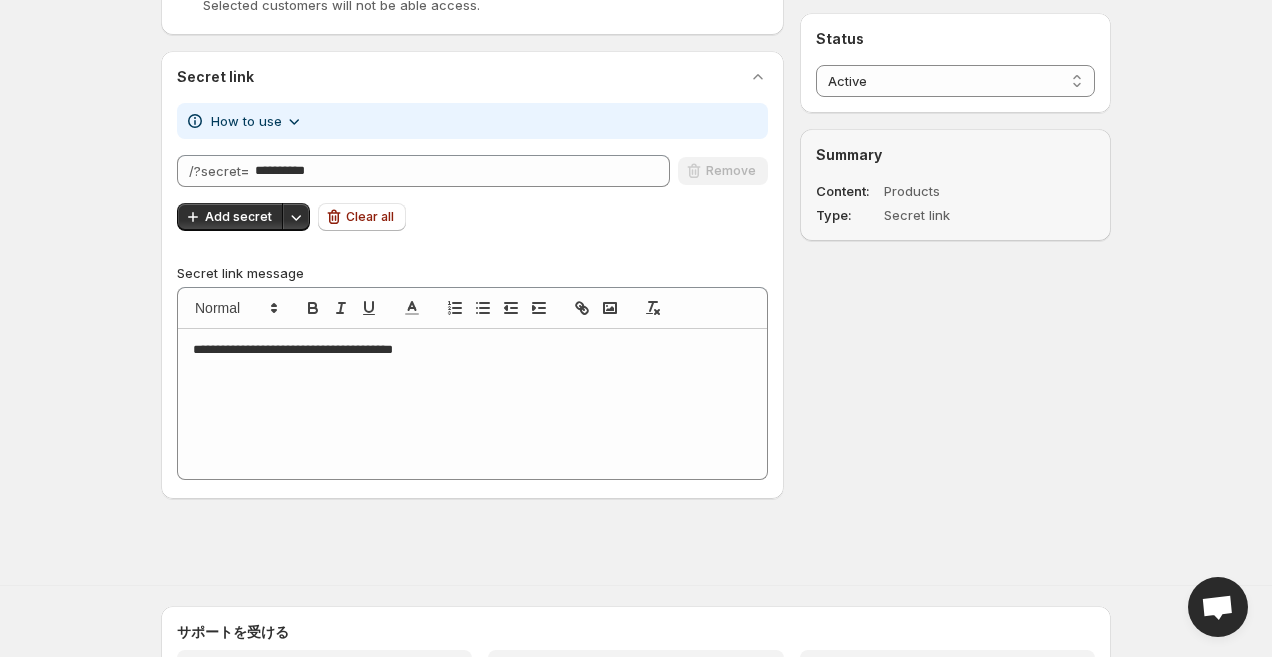 scroll, scrollTop: 796, scrollLeft: 0, axis: vertical 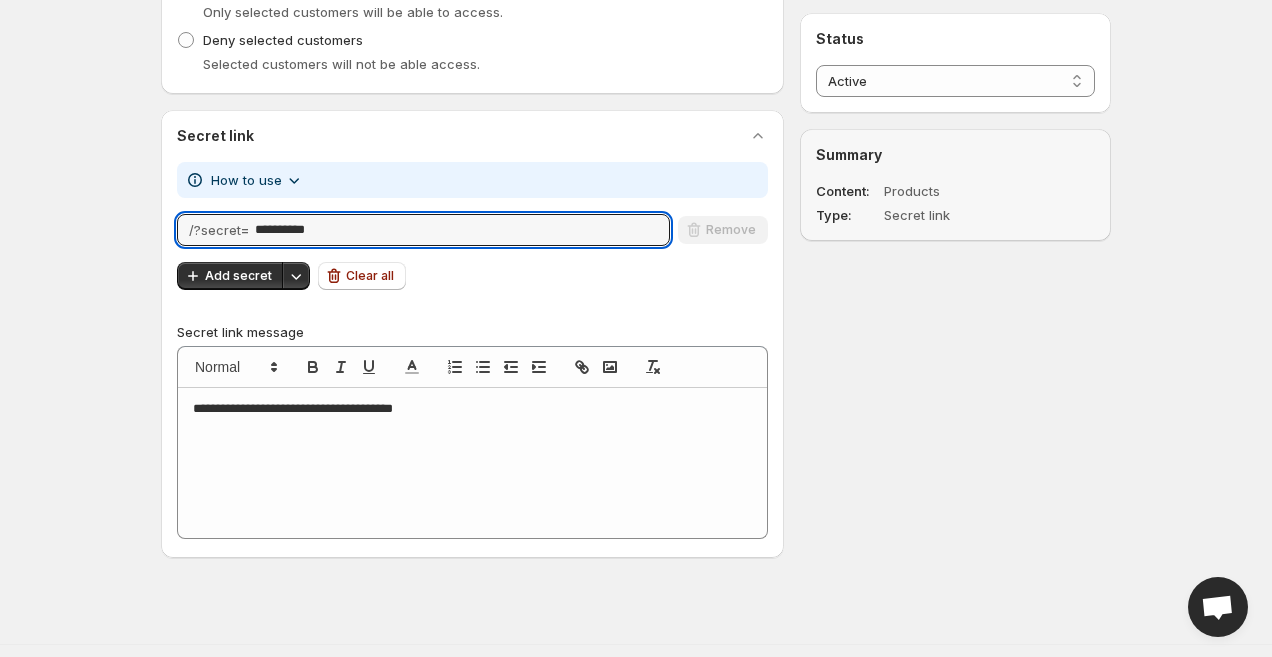 drag, startPoint x: 342, startPoint y: 240, endPoint x: 97, endPoint y: 211, distance: 246.71036 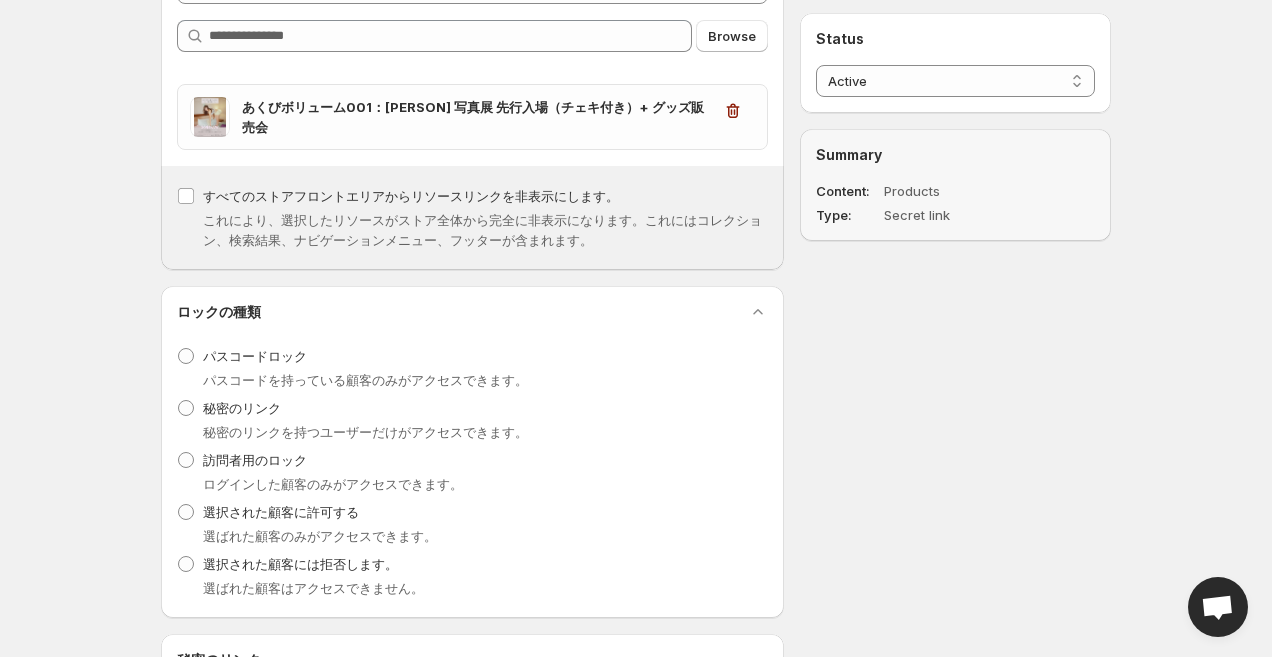 scroll, scrollTop: 0, scrollLeft: 0, axis: both 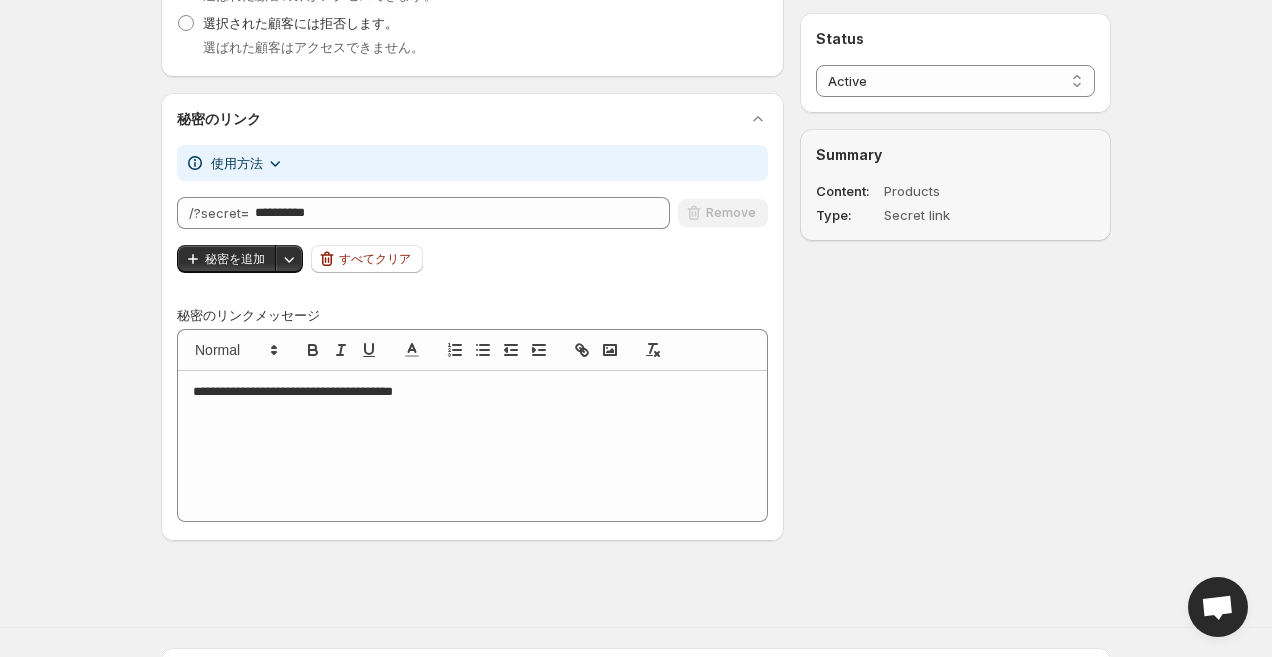 drag, startPoint x: 244, startPoint y: 213, endPoint x: 154, endPoint y: 213, distance: 90 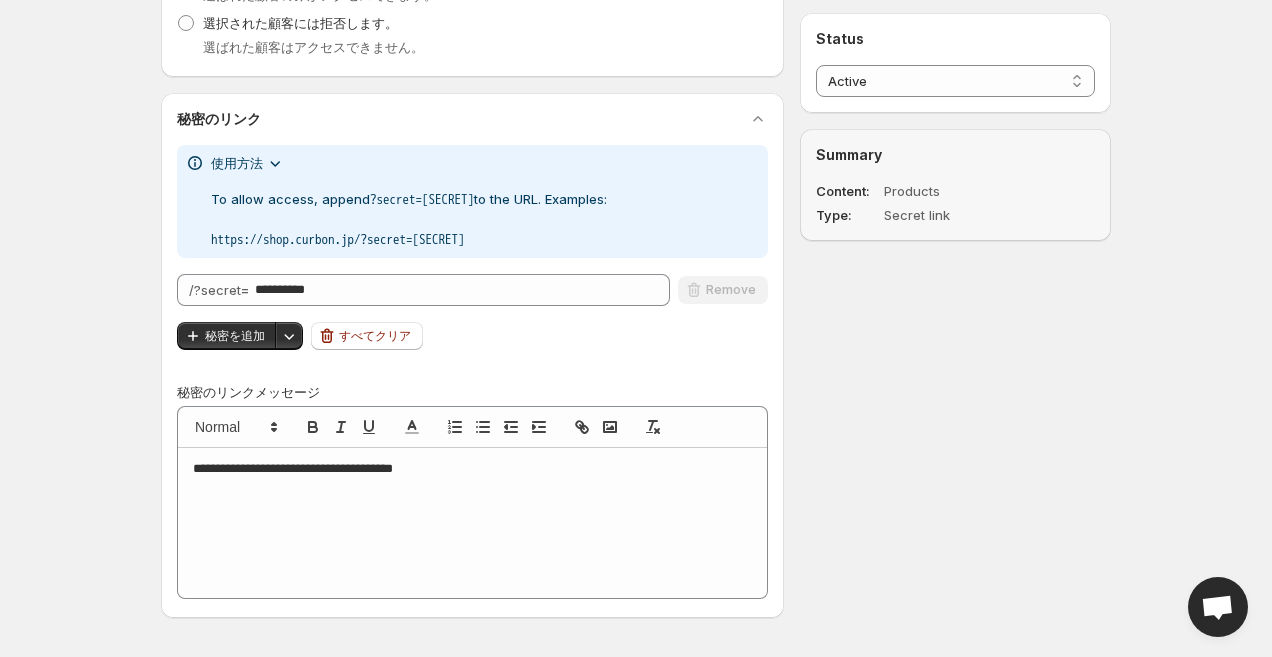 click on "使用方法 To allow access, append  ?secret= [SECRET]  to the URL. Examples:  https://shop.curbon.jp/ ?secret= [SECRET]" at bounding box center (472, 201) 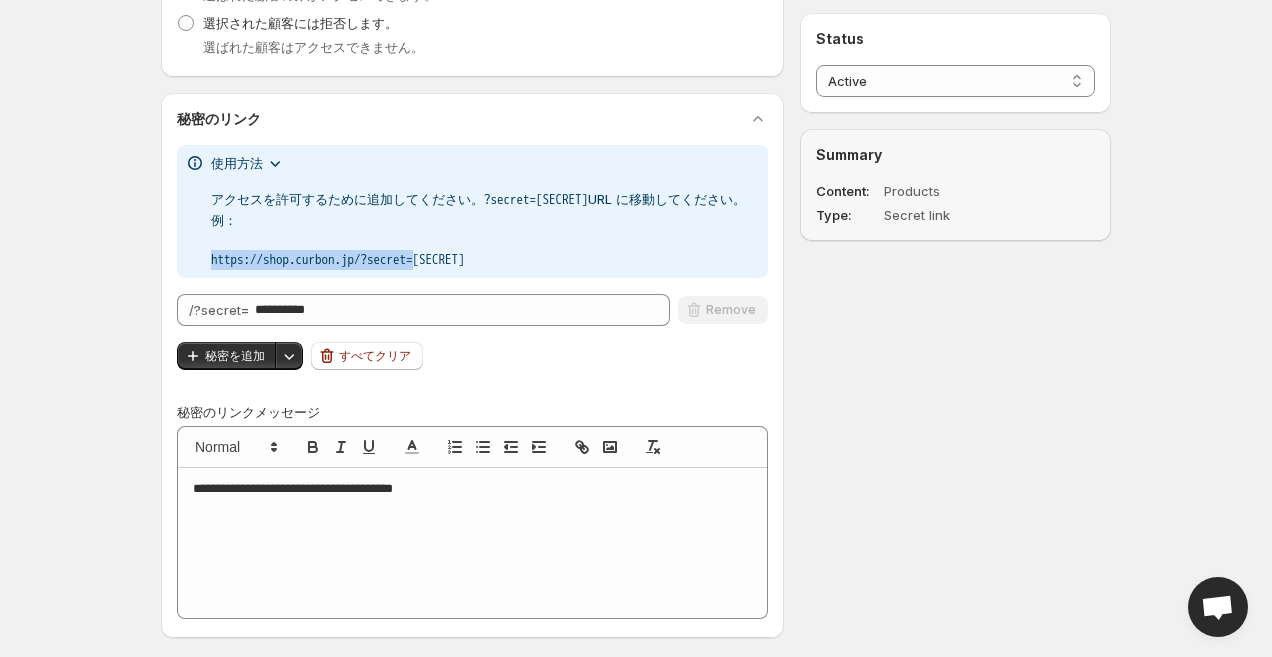 drag, startPoint x: 211, startPoint y: 259, endPoint x: 411, endPoint y: 252, distance: 200.12247 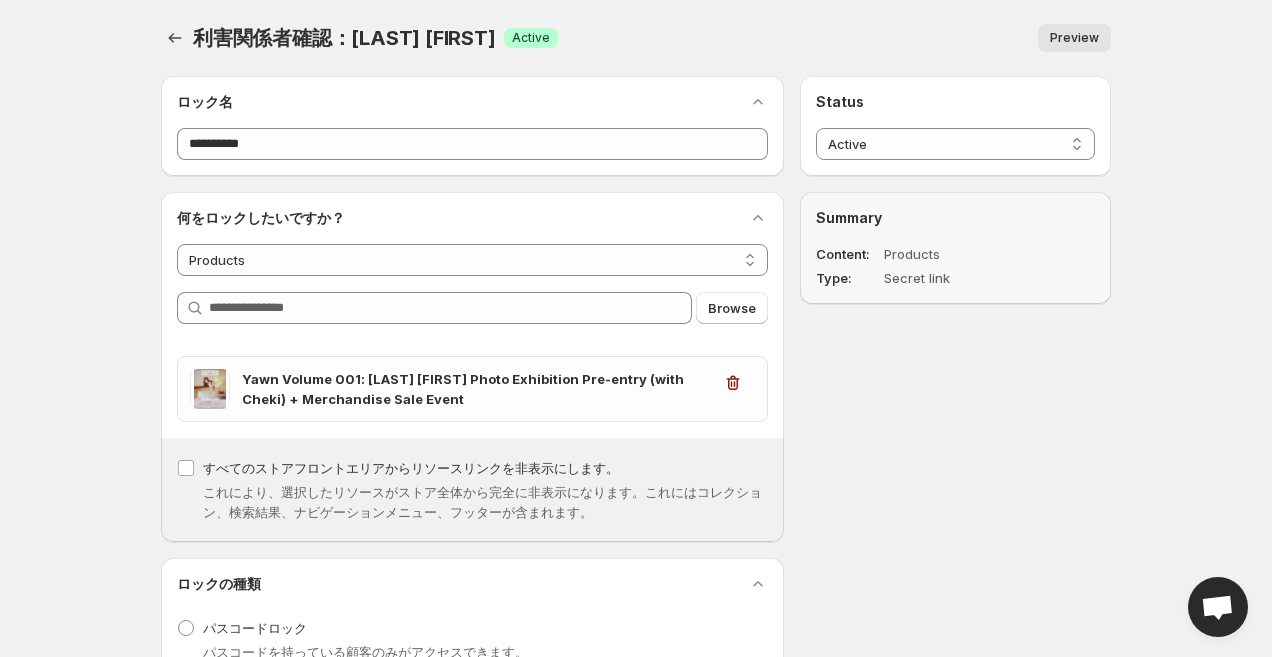 scroll, scrollTop: 113, scrollLeft: 0, axis: vertical 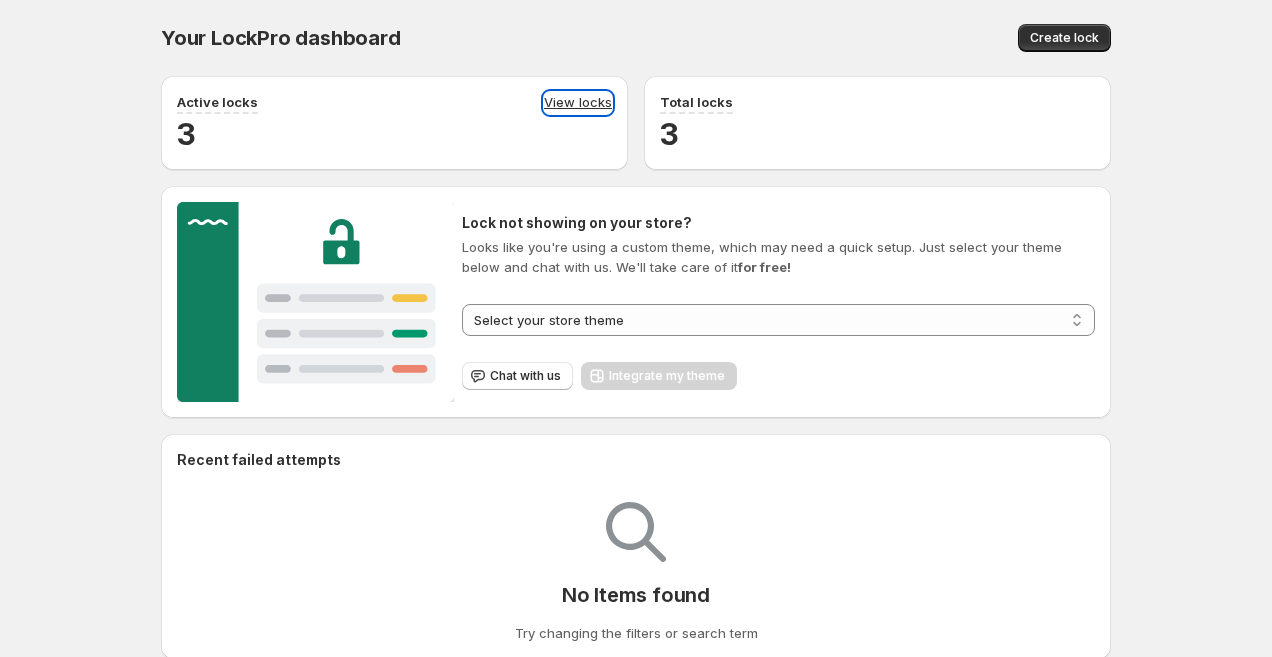 click on "View locks" at bounding box center (578, 103) 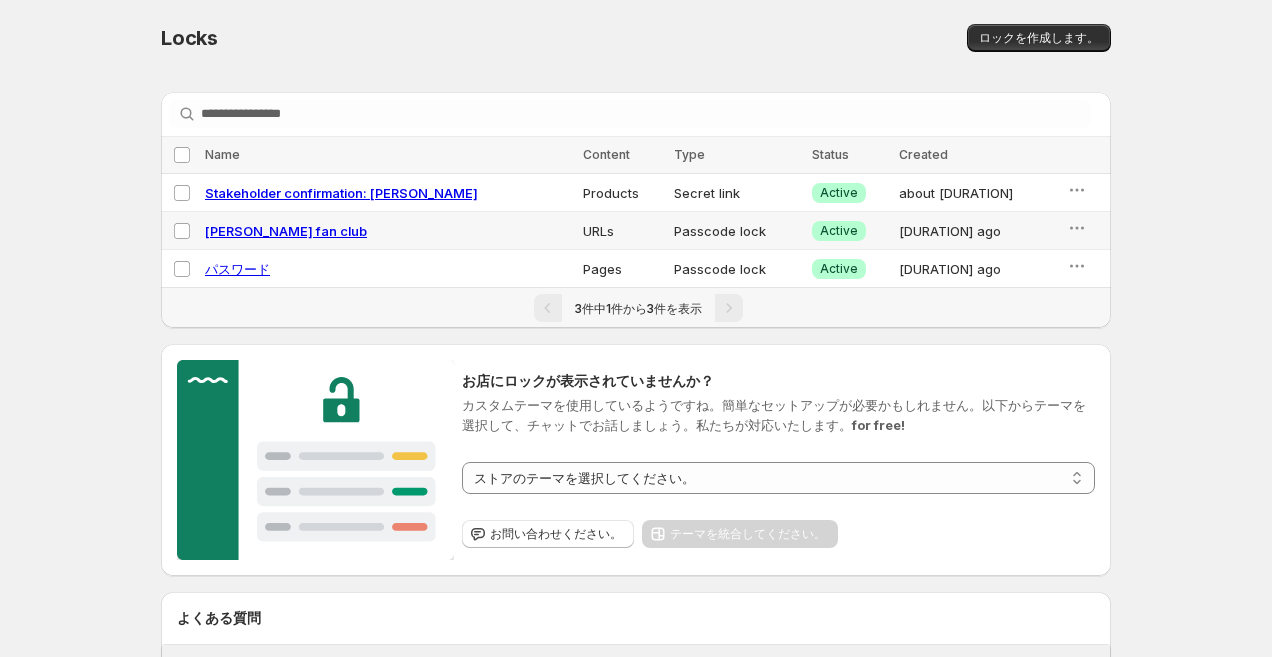 click on "[FIRST] [LAST]ファンクラブ" at bounding box center (286, 231) 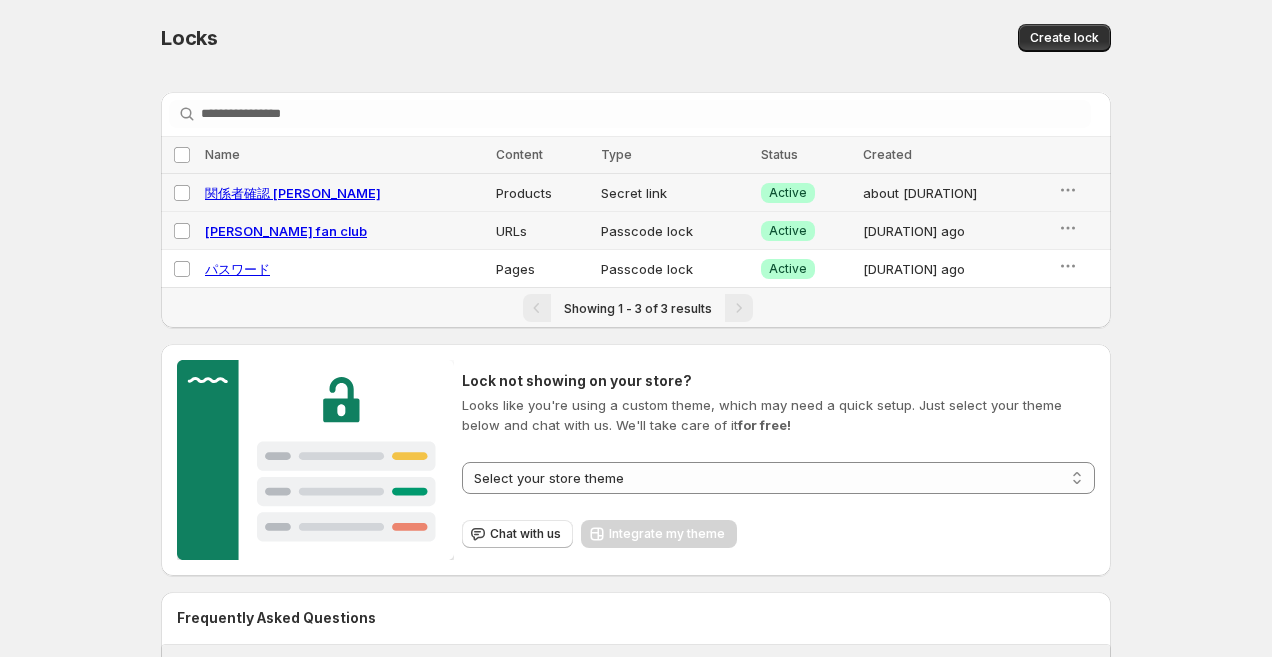 click on "関係者確認 [PERSON]" at bounding box center (293, 193) 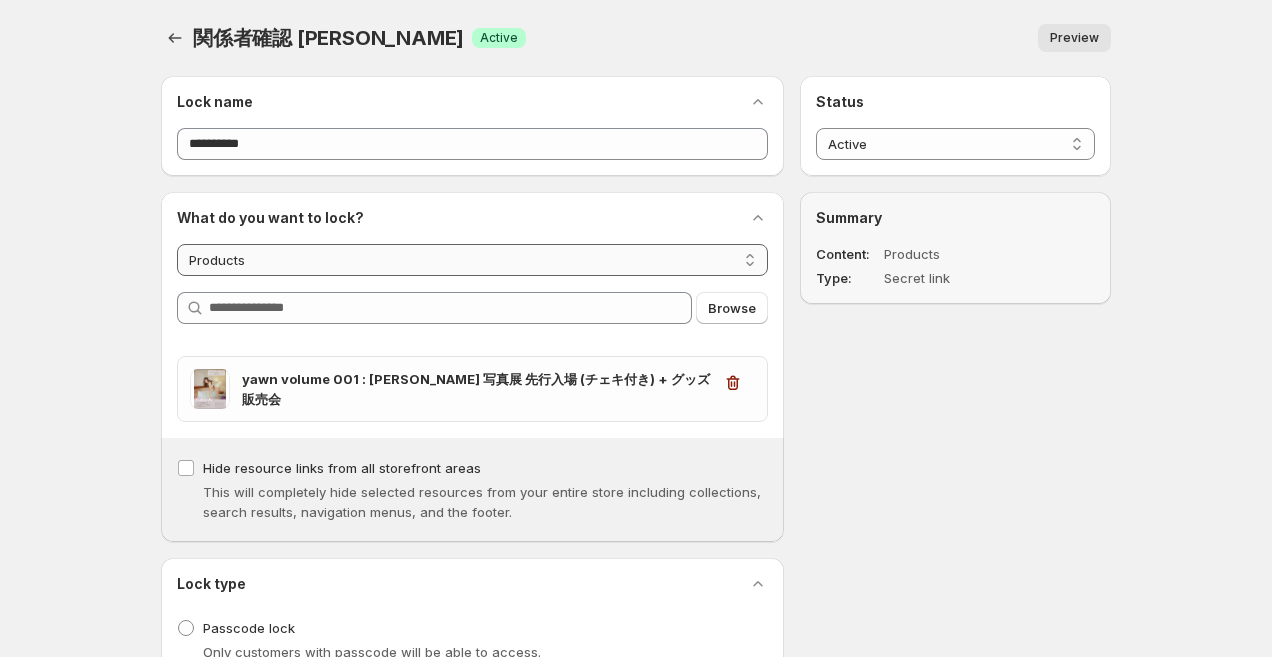 click on "**********" at bounding box center (472, 260) 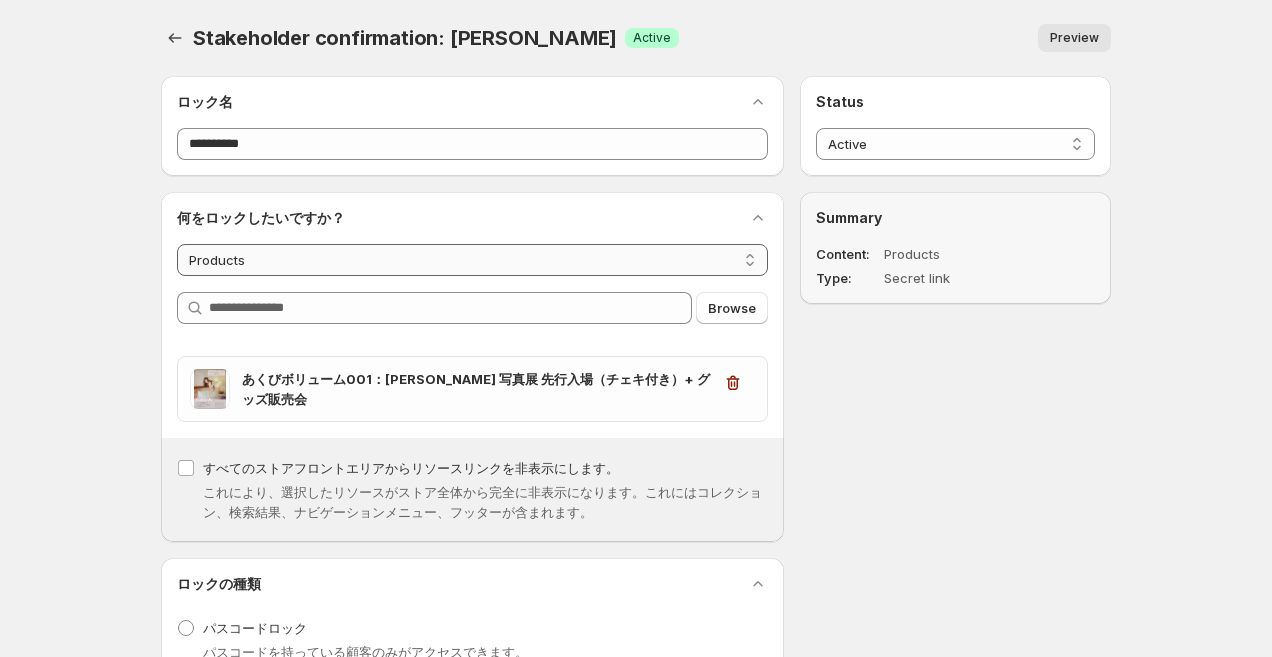 select on "****" 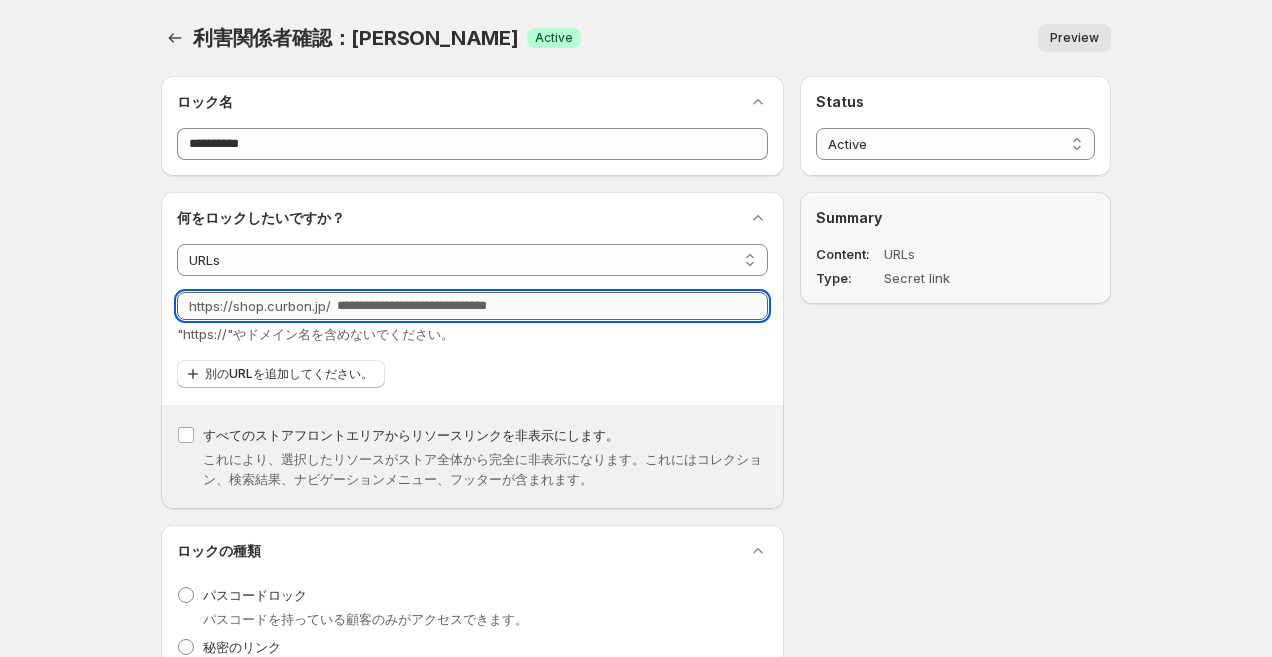 click on "URL" at bounding box center [552, 306] 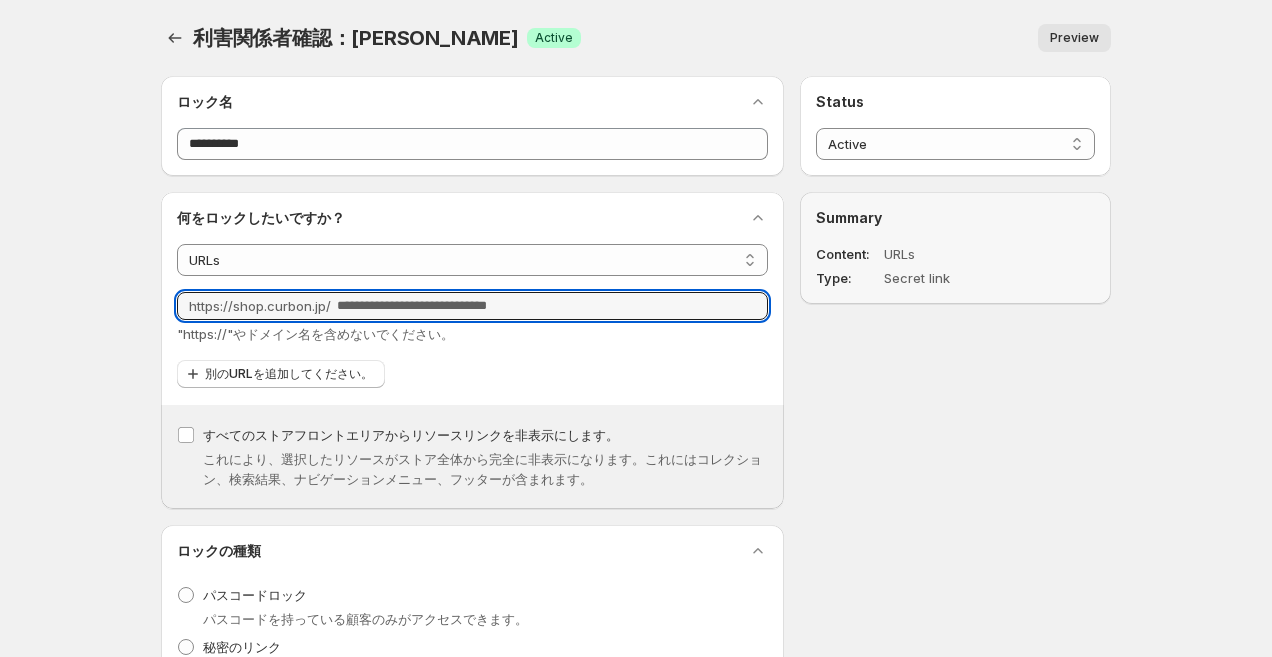 paste on "**********" 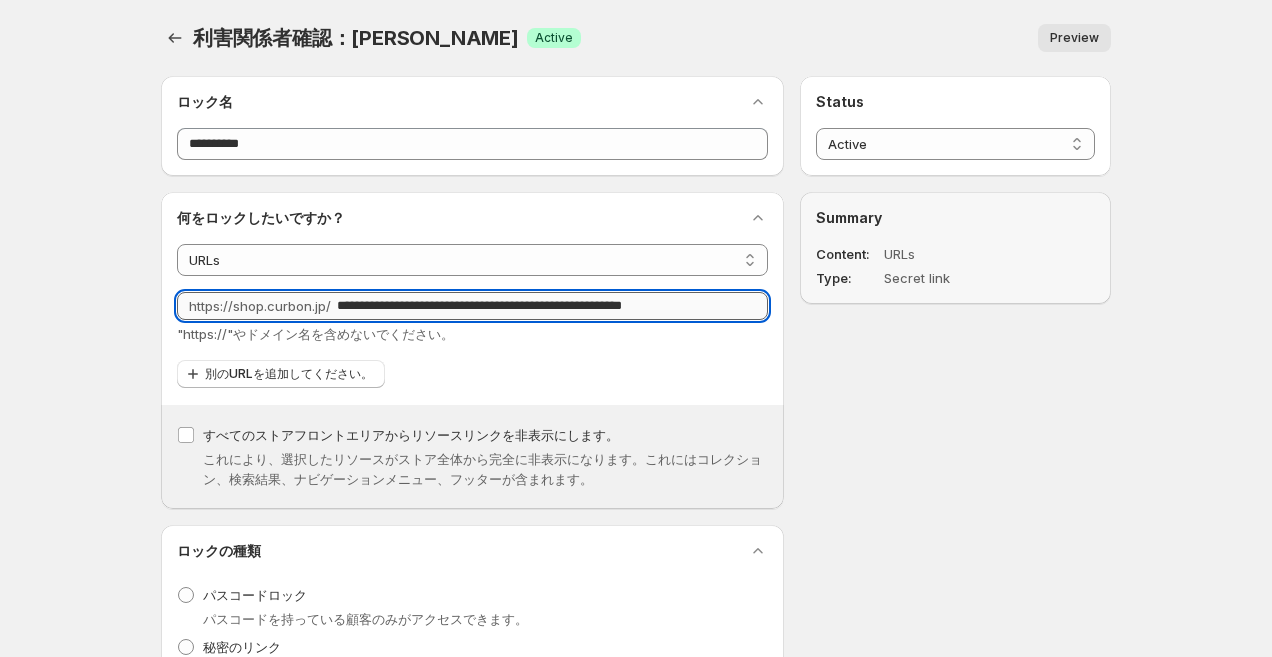 click on "**********" at bounding box center [552, 306] 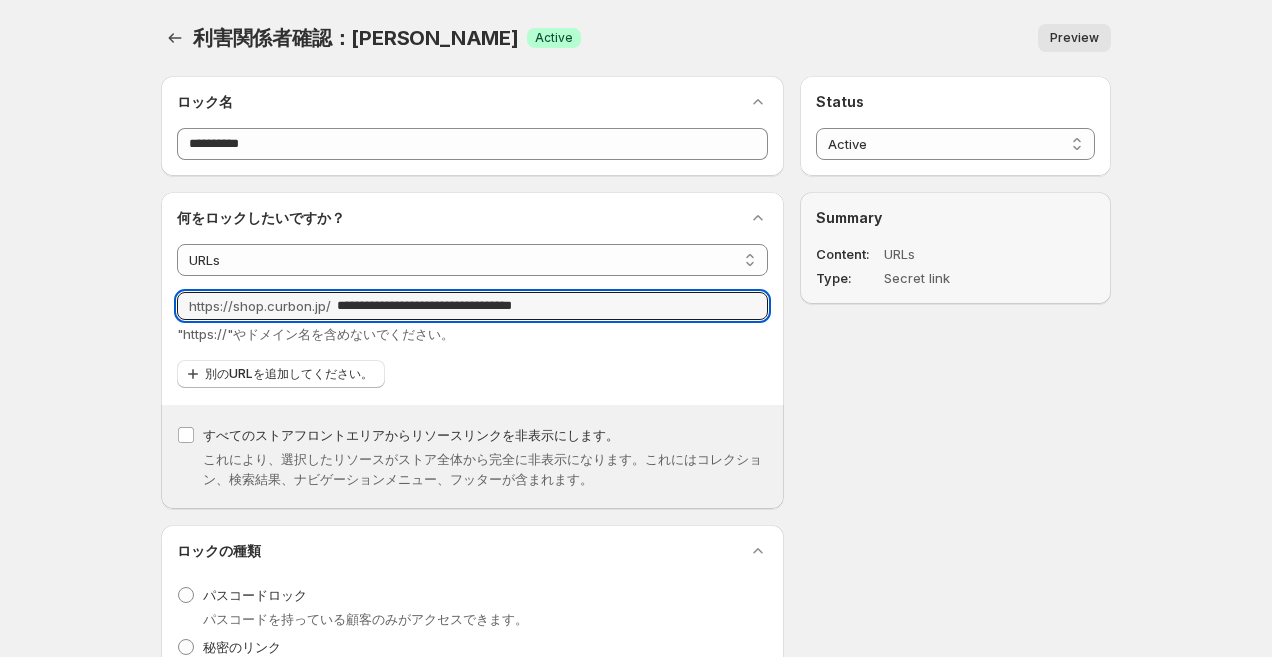 click on "すべてのストアフロントエリアからリソースリンクを非表示にします。 これにより、選択したリソースがストア全体から完全に非表示になります。これにはコレクション、検索結果、ナビゲーションメニュー、フッターが含まれます。" at bounding box center [472, 455] 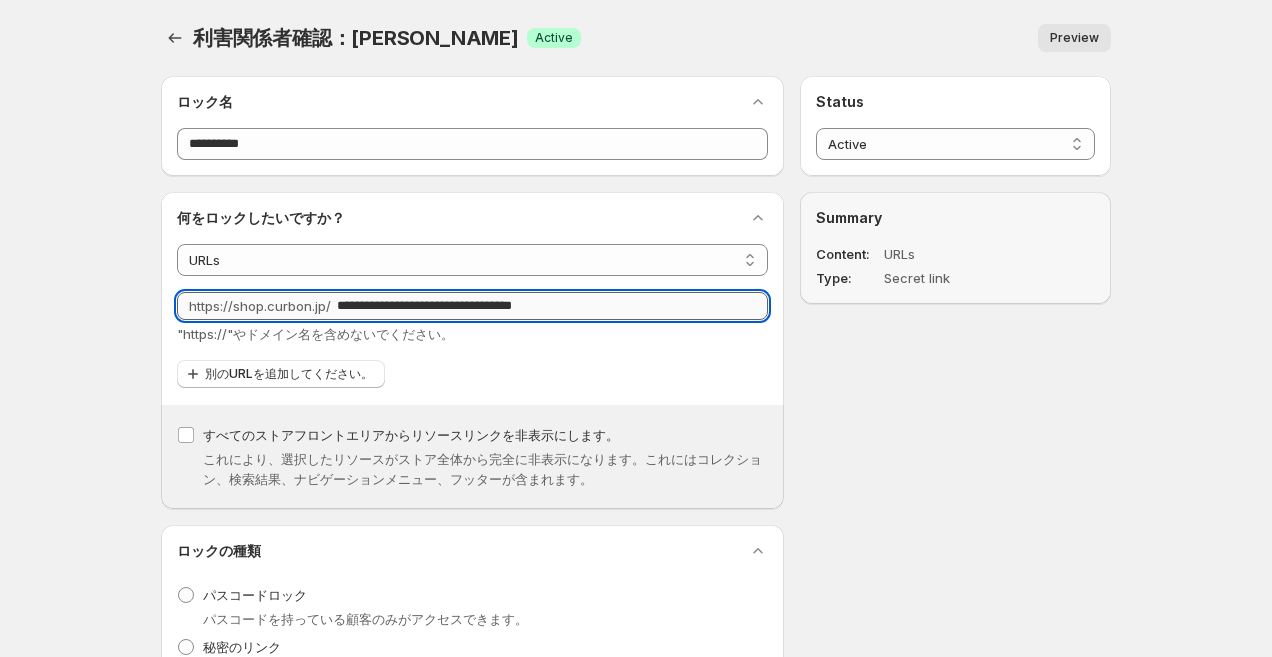 click on "**********" at bounding box center (552, 306) 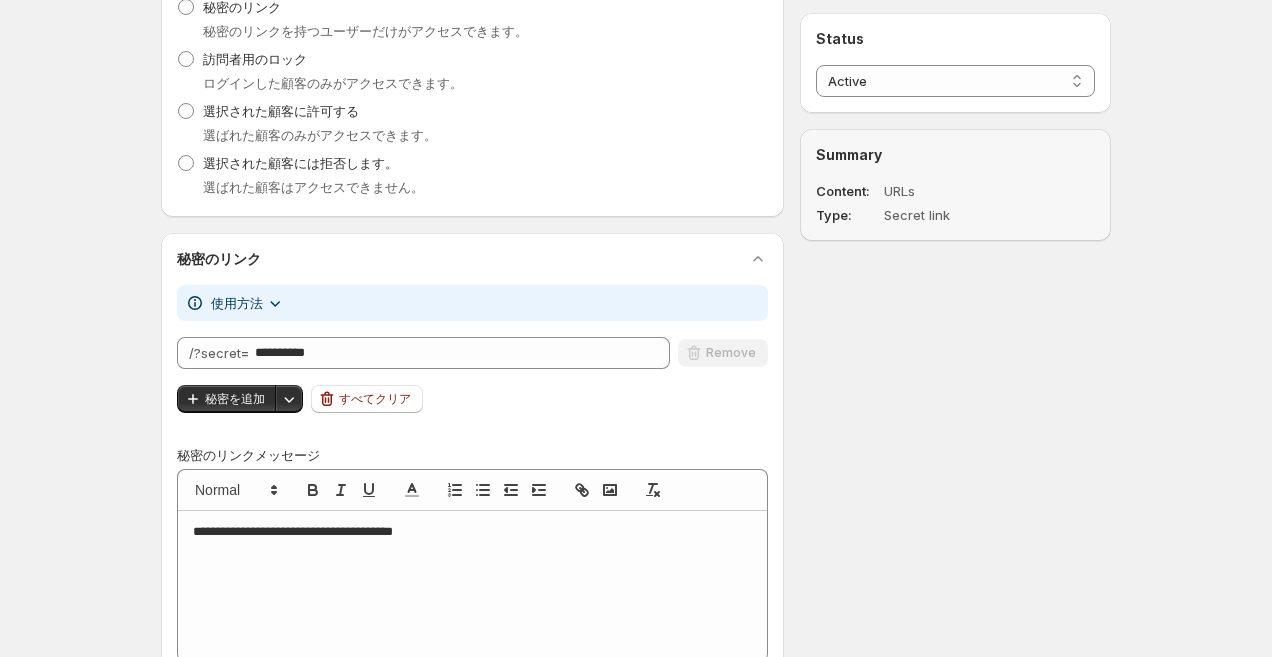 scroll, scrollTop: 642, scrollLeft: 0, axis: vertical 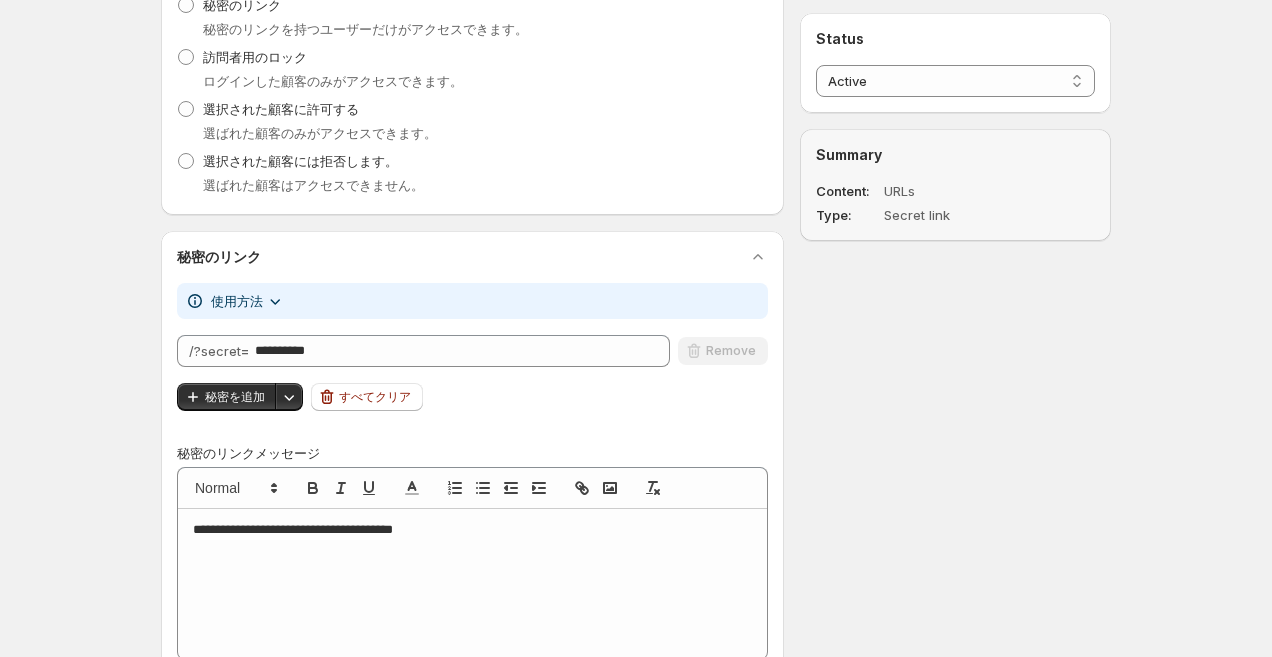 type on "**********" 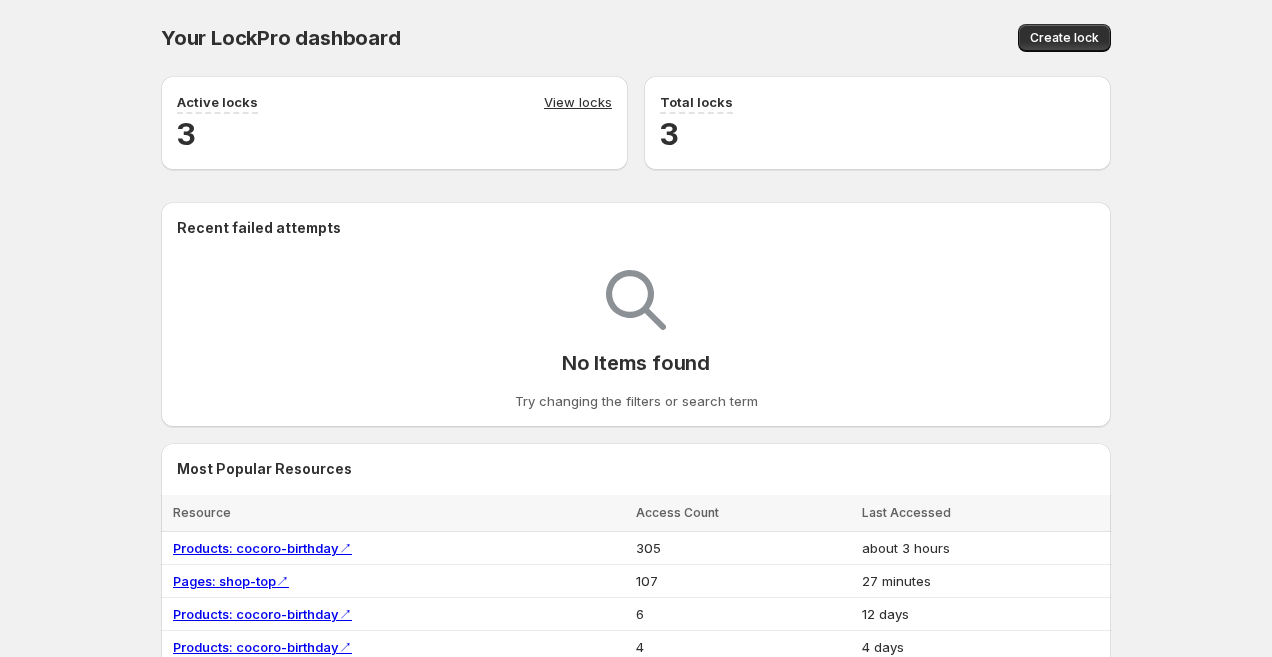 scroll, scrollTop: 0, scrollLeft: 0, axis: both 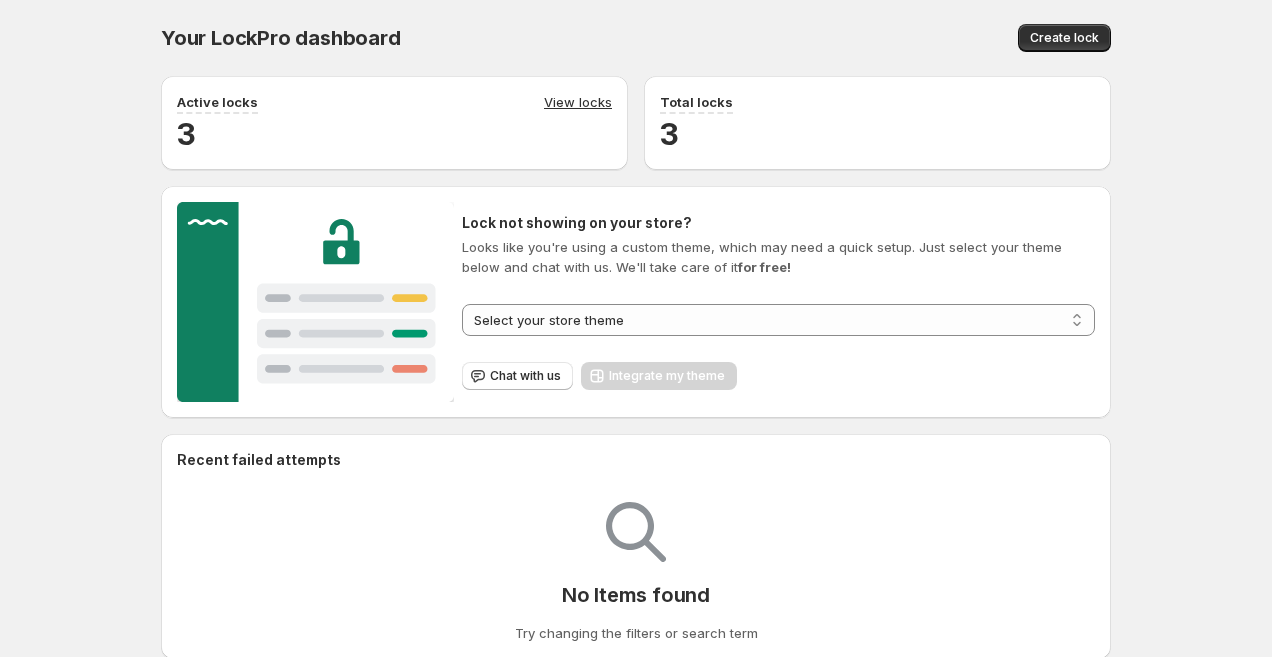 click on "3" at bounding box center [394, 134] 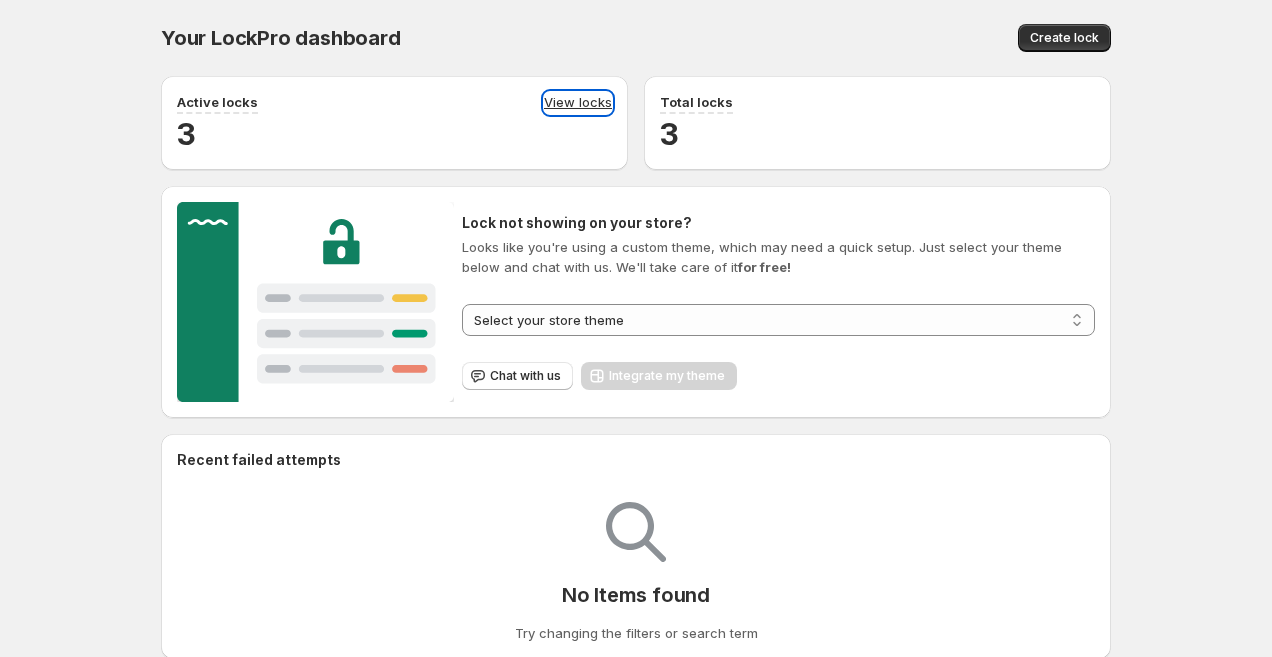 click on "View locks" at bounding box center (578, 103) 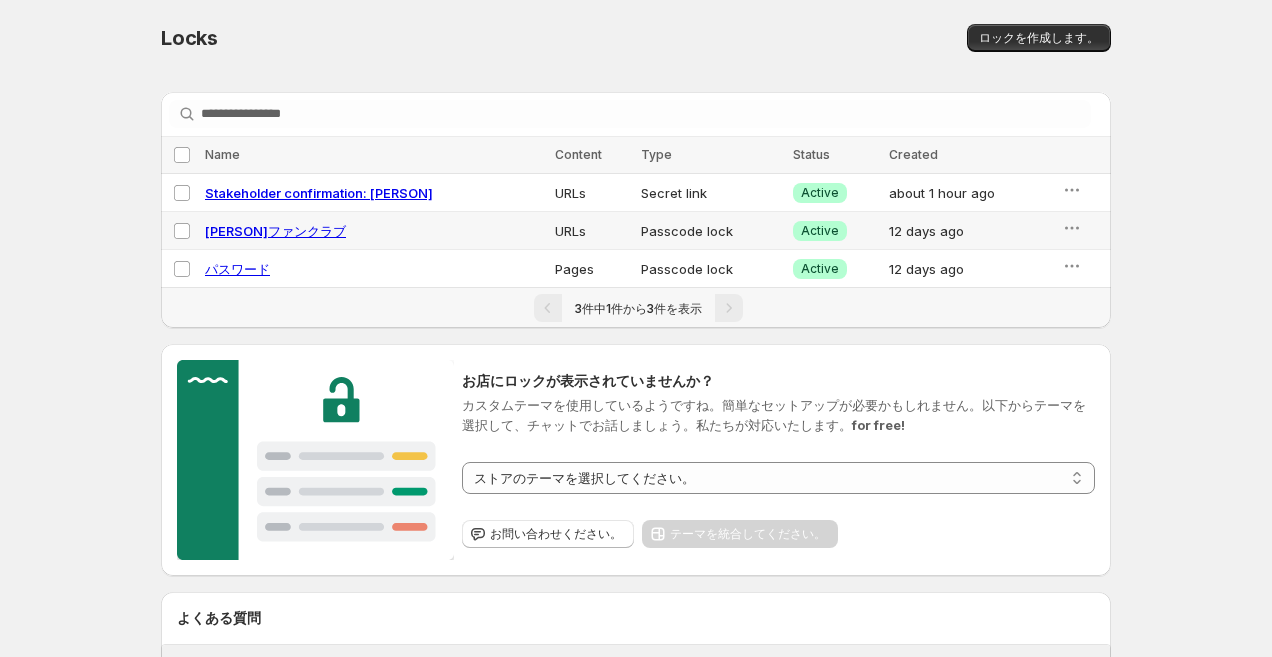click on "[PERSON]ファンクラブ" at bounding box center (275, 231) 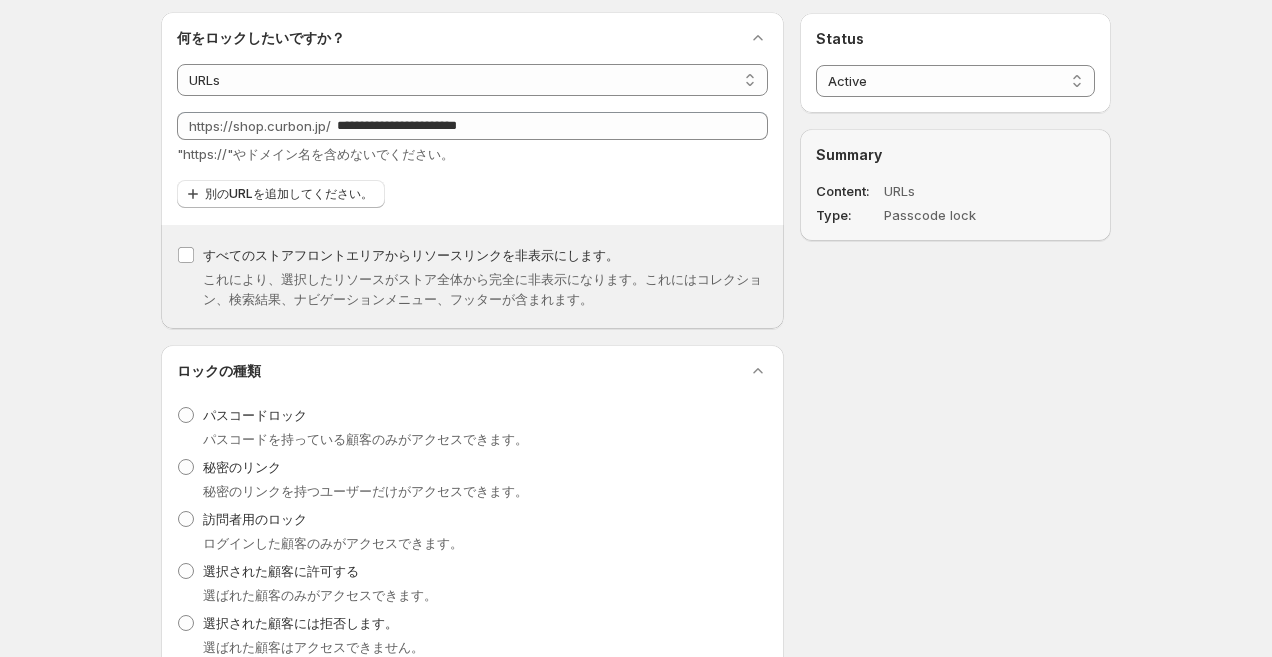 scroll, scrollTop: 0, scrollLeft: 0, axis: both 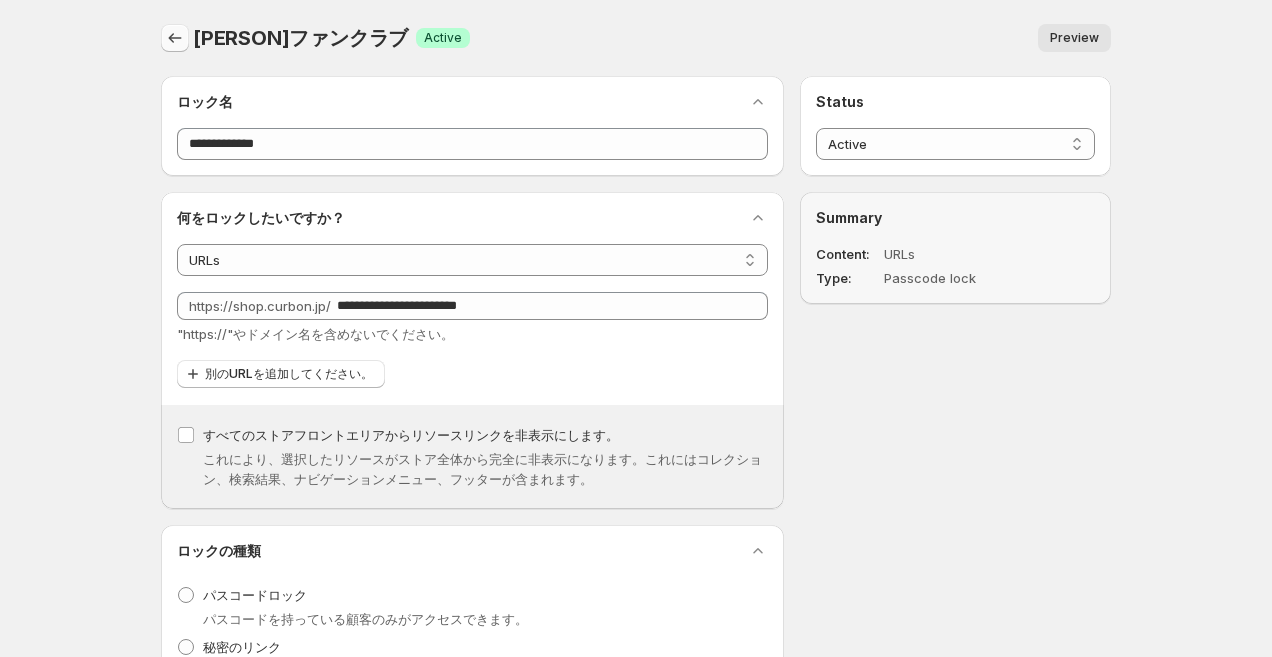 click 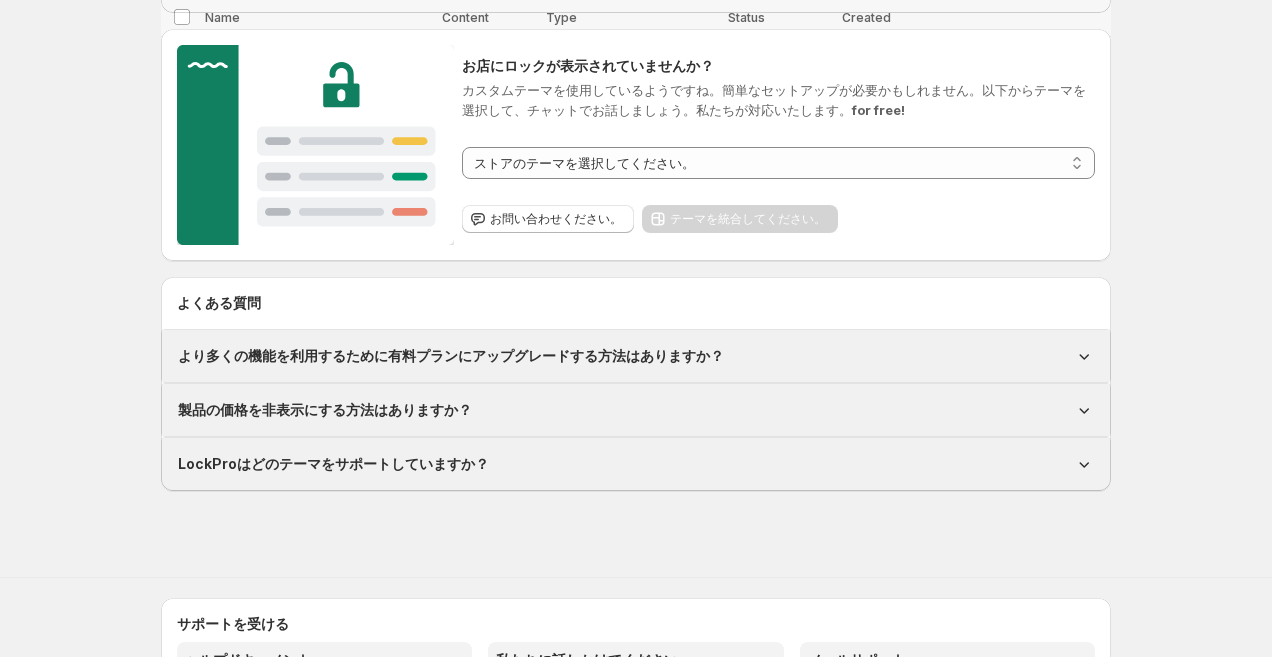 scroll, scrollTop: 502, scrollLeft: 0, axis: vertical 